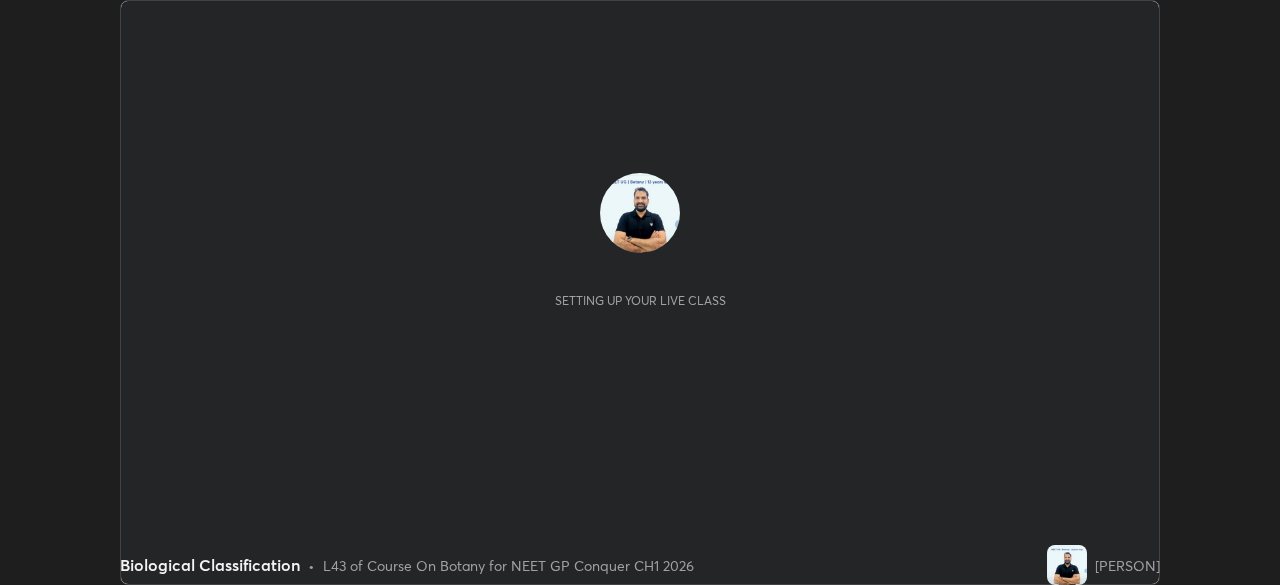 scroll, scrollTop: 0, scrollLeft: 0, axis: both 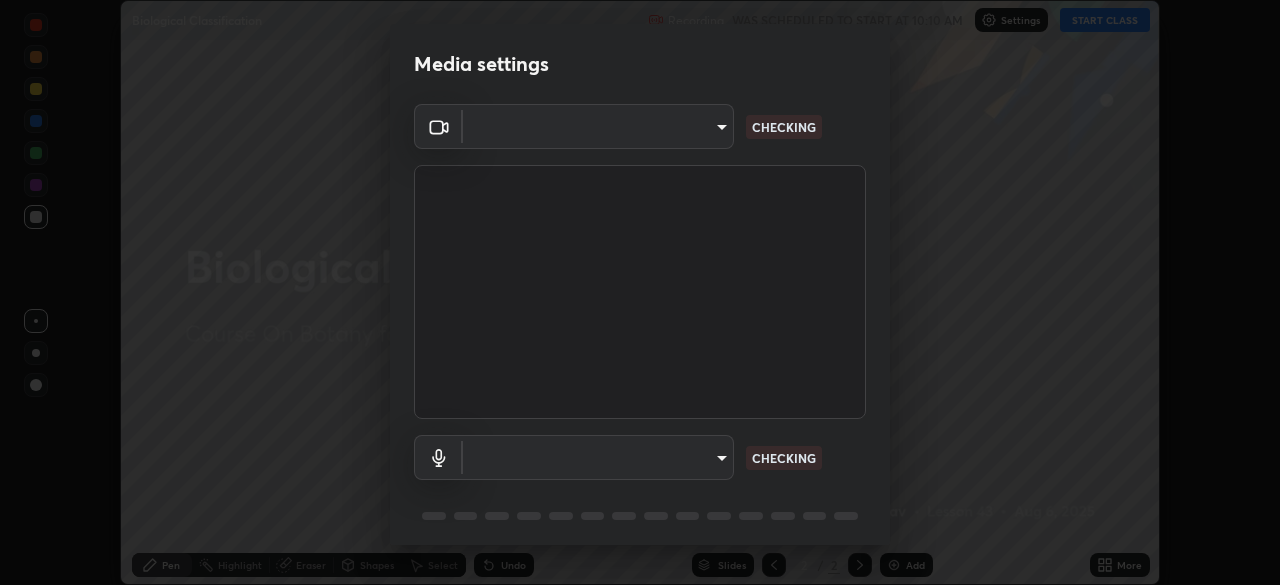 type on "8ba57ba392a6d77700fca5ad0914a887343323b49ef99d11197e5626948f7ea5" 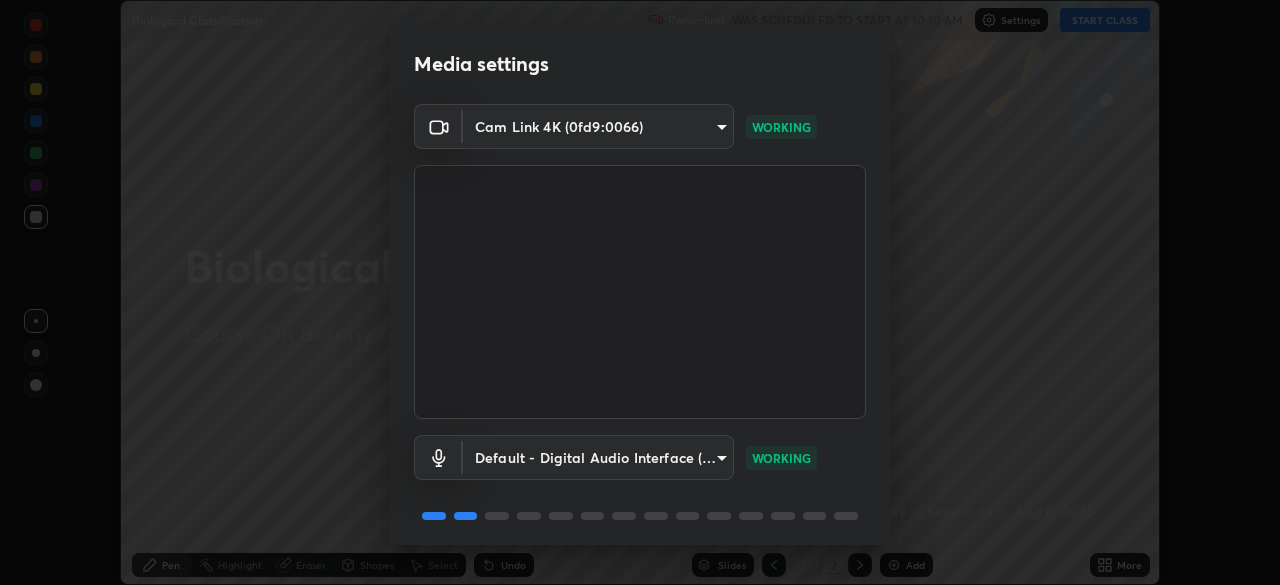 scroll, scrollTop: 71, scrollLeft: 0, axis: vertical 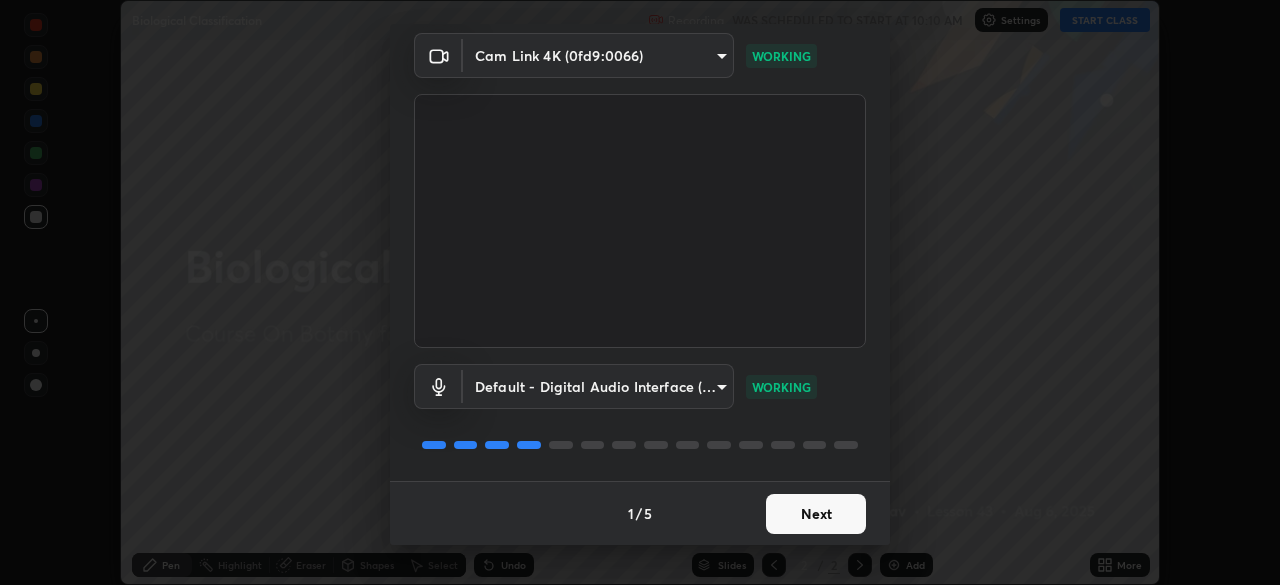 click on "Next" at bounding box center [816, 514] 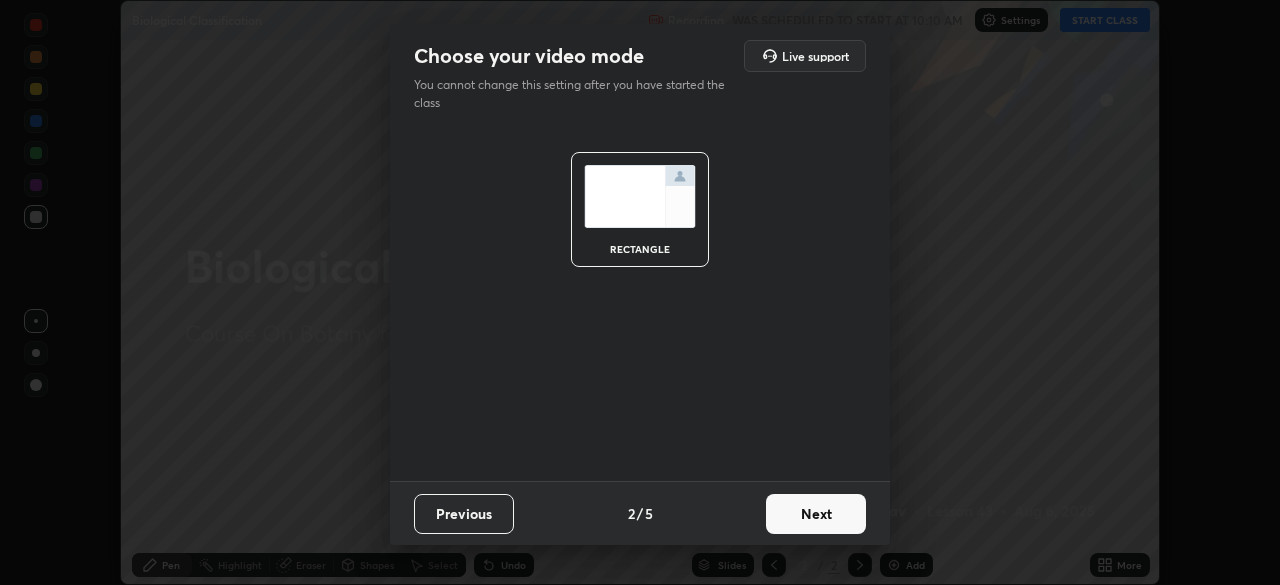 scroll, scrollTop: 0, scrollLeft: 0, axis: both 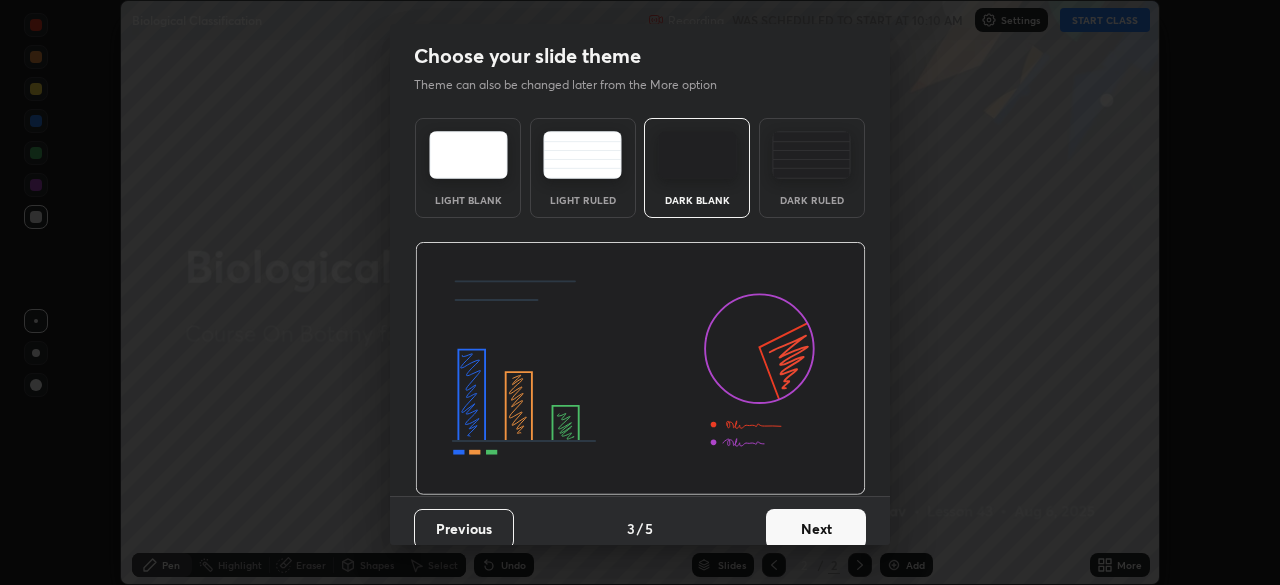 click on "Next" at bounding box center (816, 529) 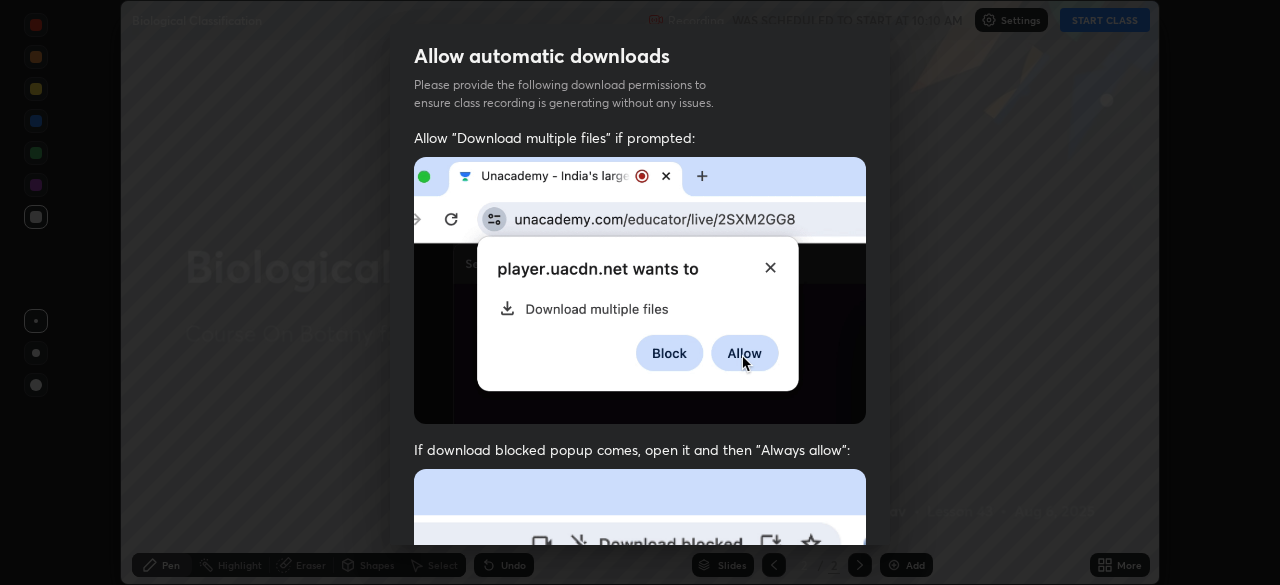 click at bounding box center (640, 687) 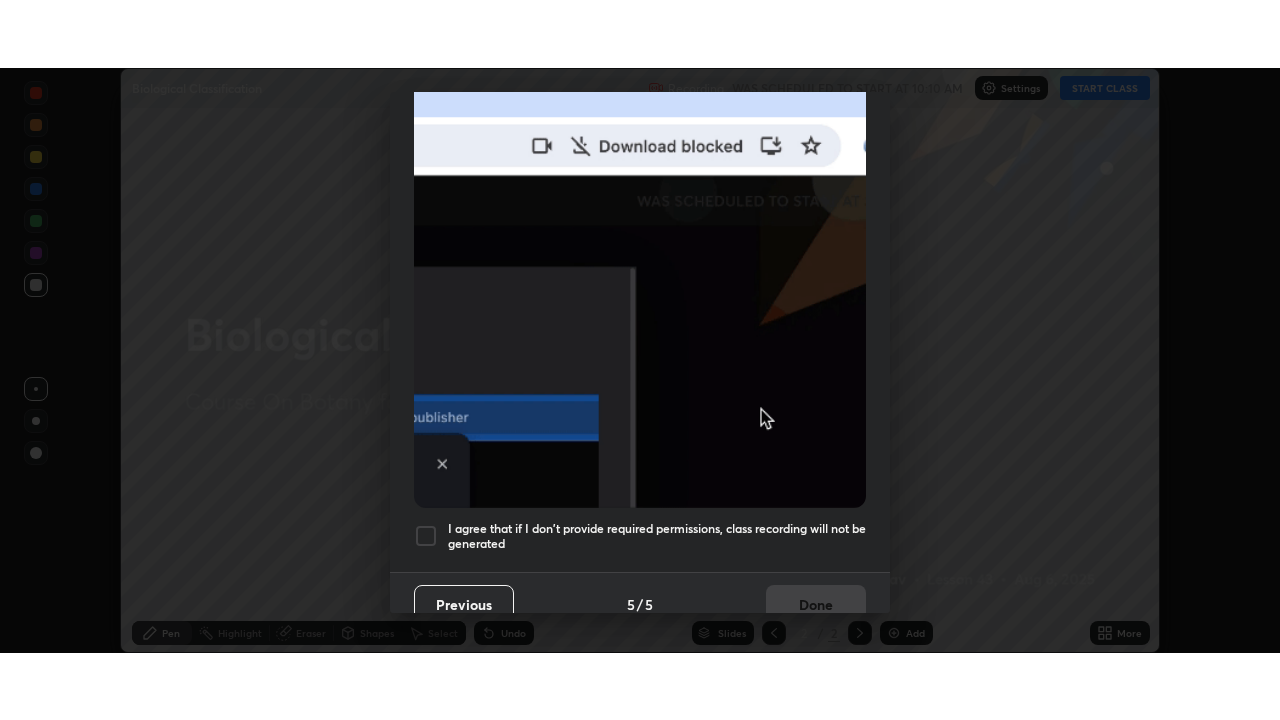 scroll, scrollTop: 467, scrollLeft: 0, axis: vertical 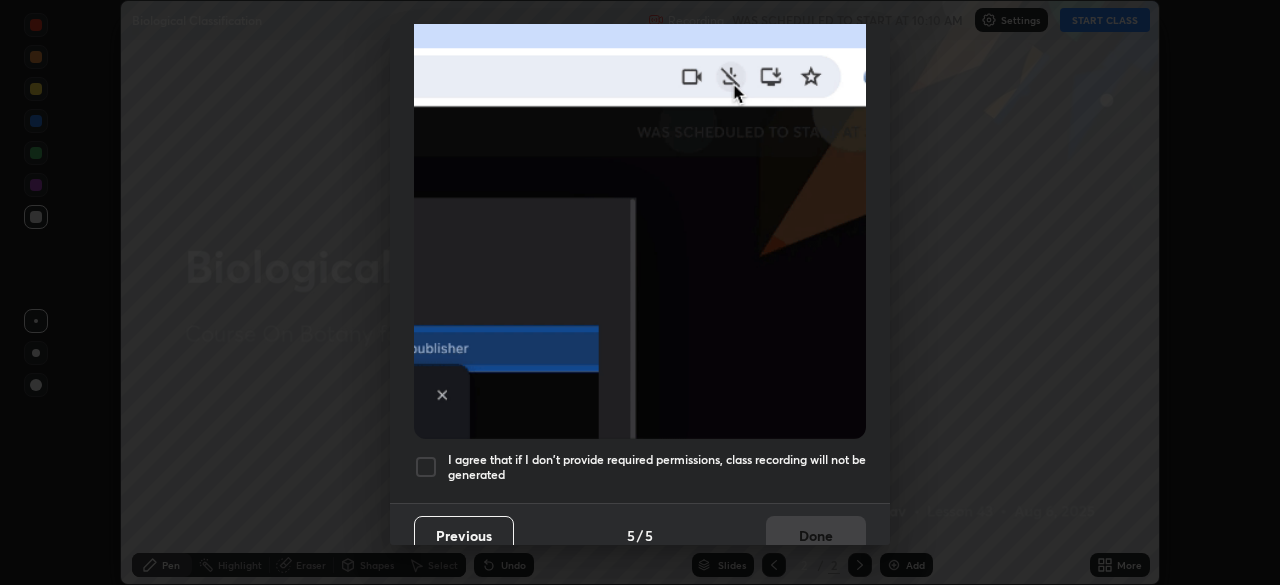 click at bounding box center (426, 467) 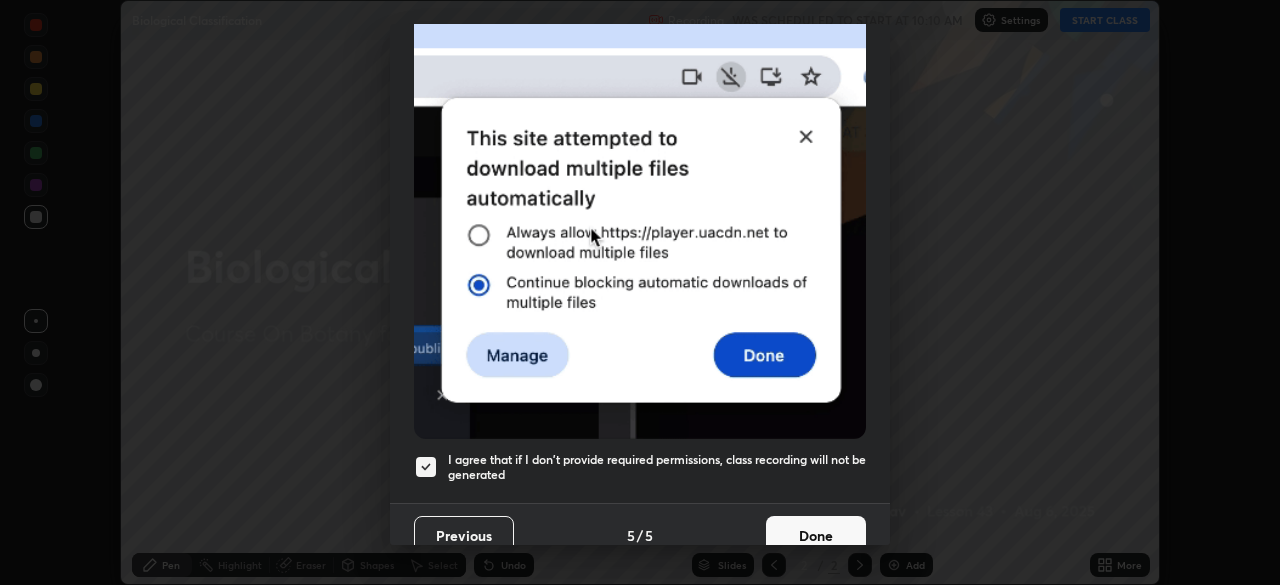 click on "Done" at bounding box center (816, 536) 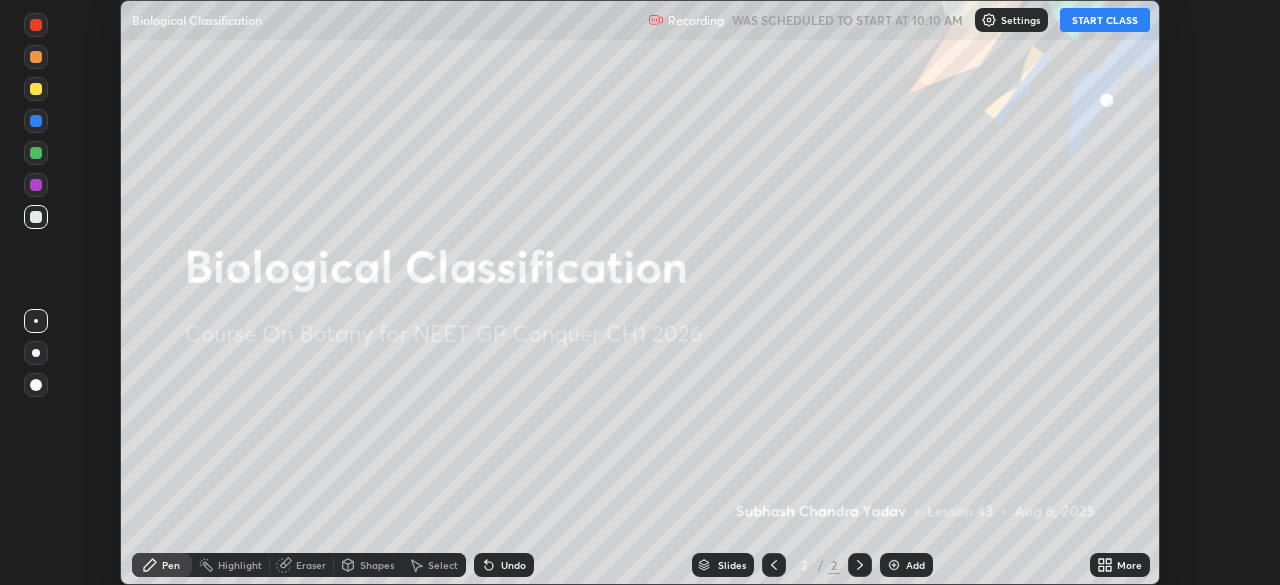 click on "START CLASS" at bounding box center [1105, 20] 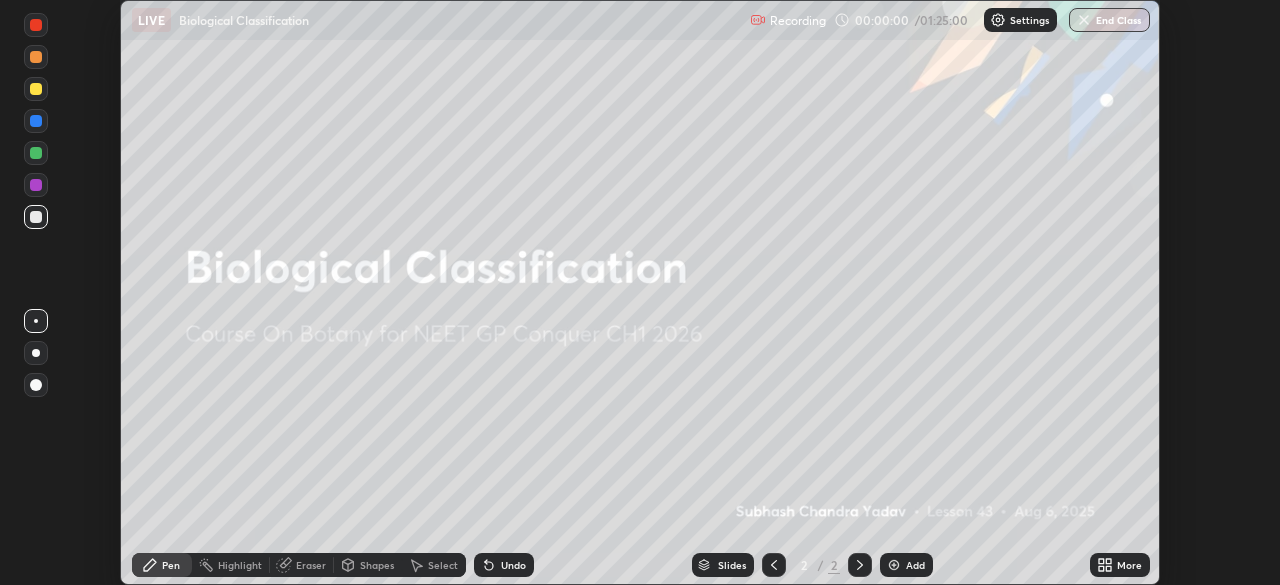 click 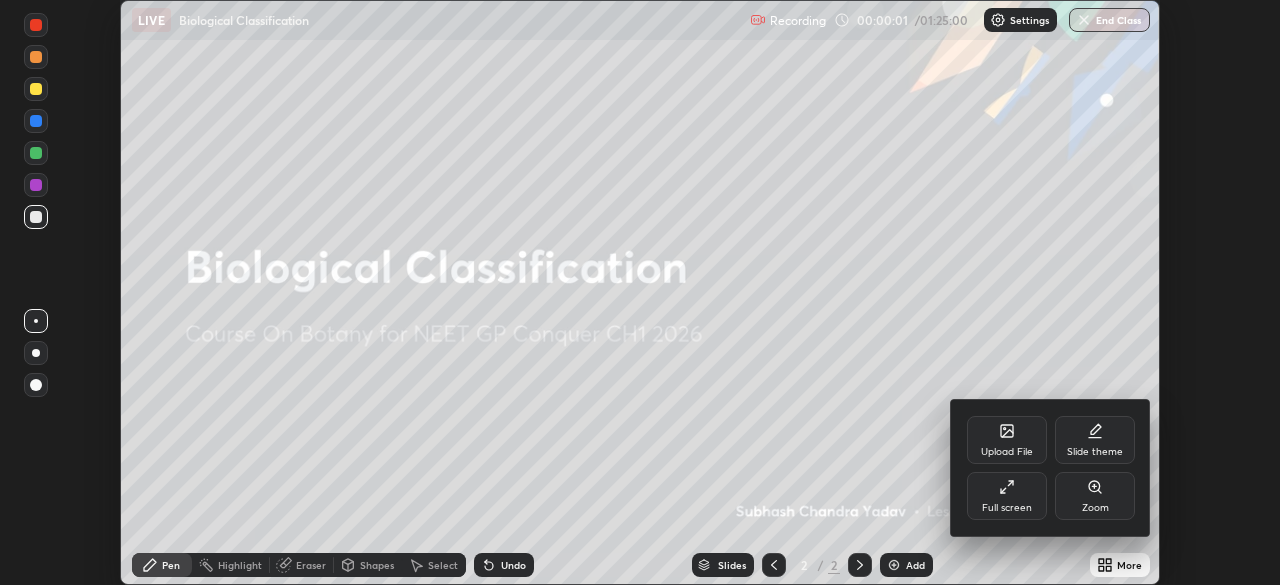 click 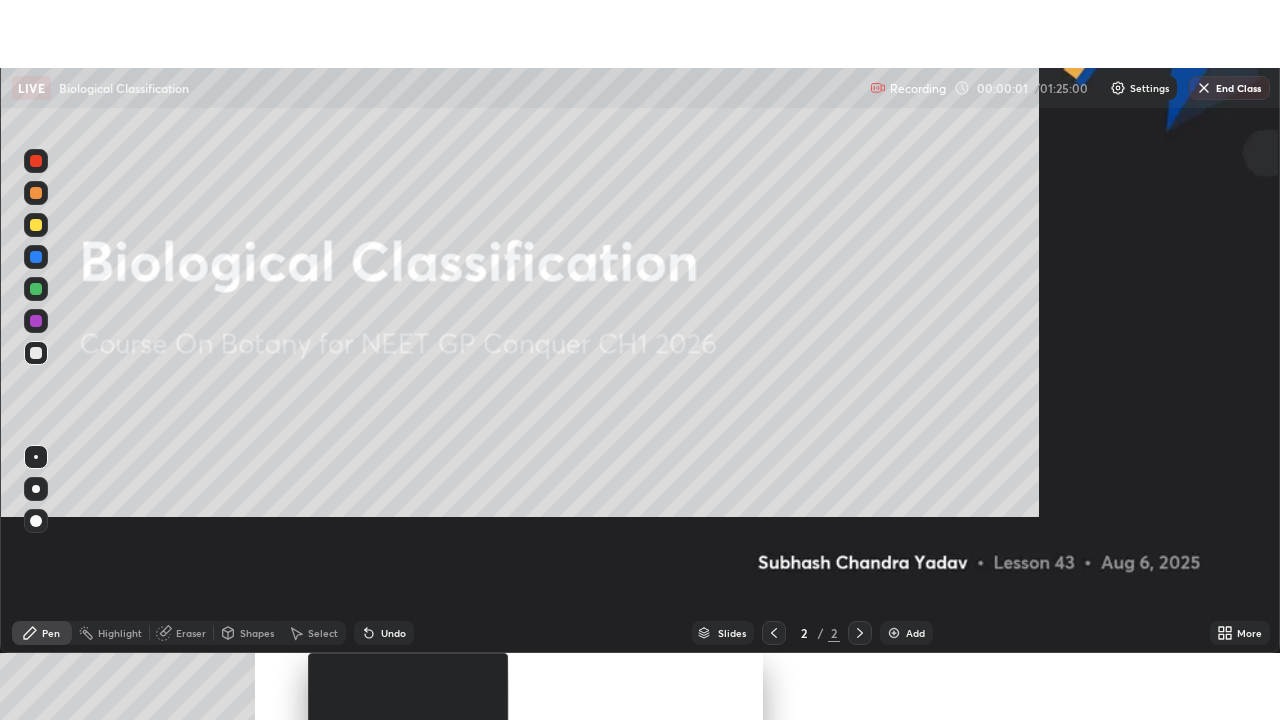 scroll, scrollTop: 99280, scrollLeft: 98720, axis: both 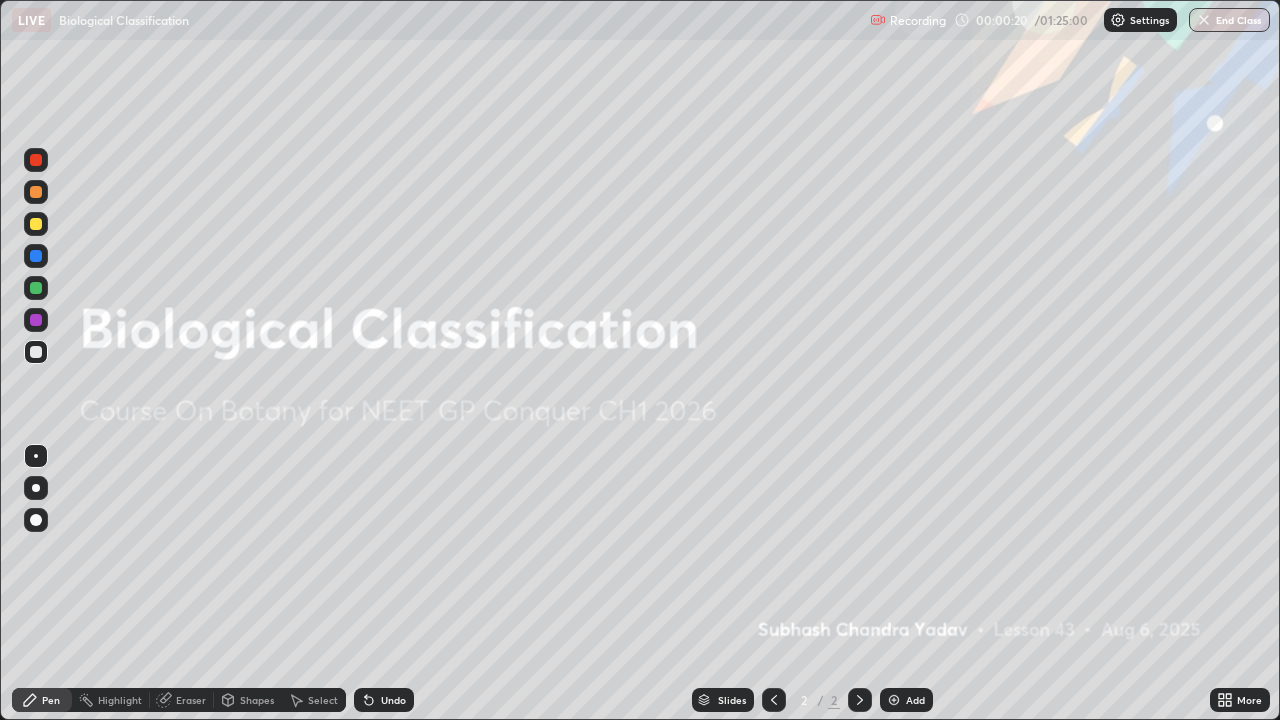 click at bounding box center (894, 700) 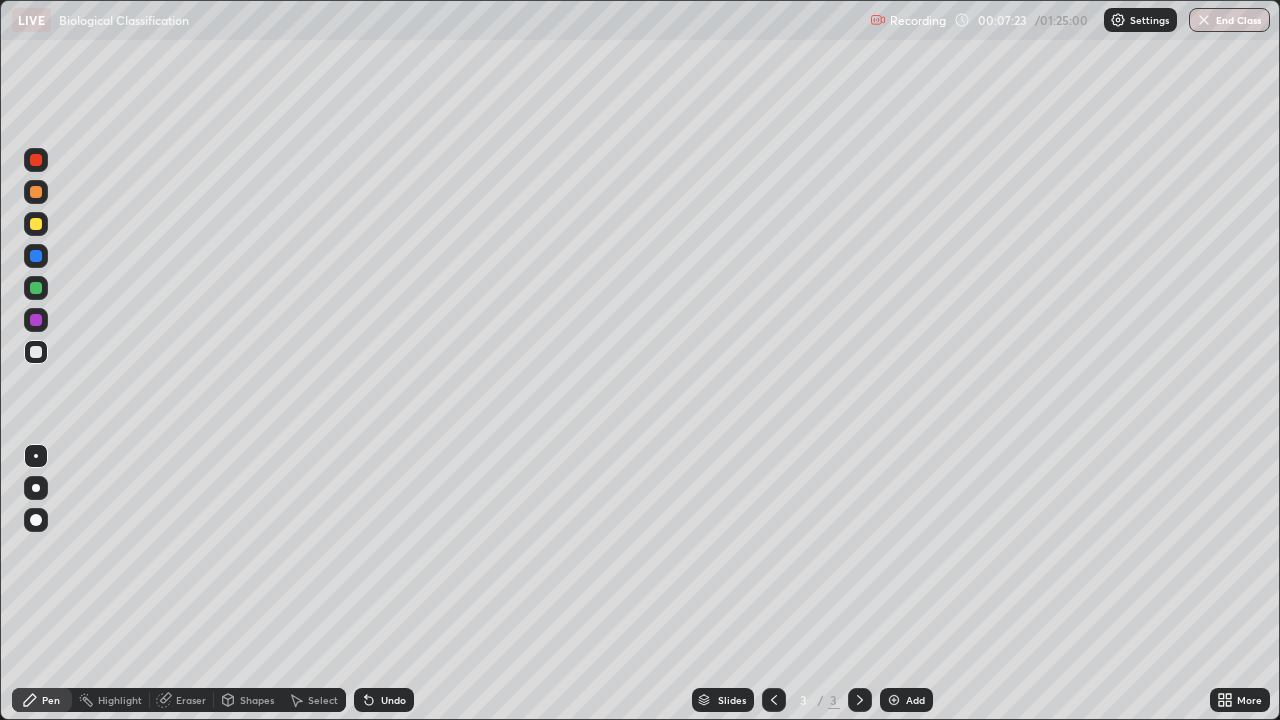 click at bounding box center (36, 224) 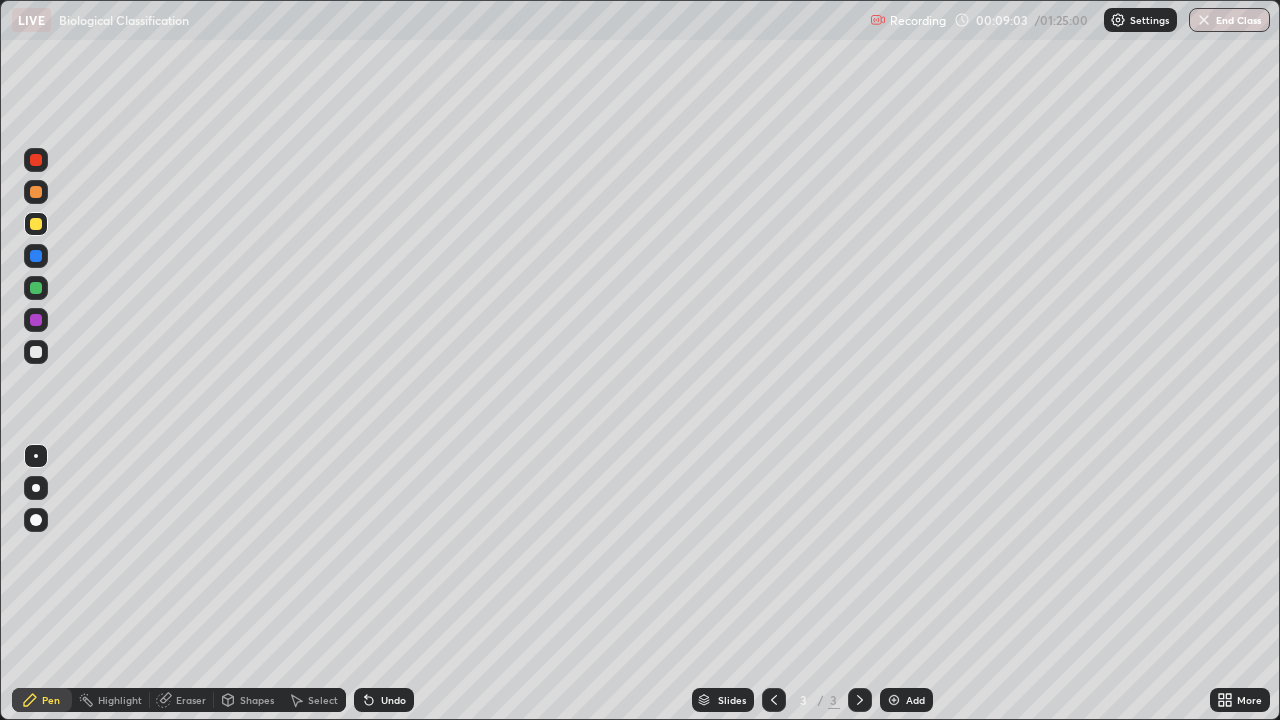 click at bounding box center (36, 288) 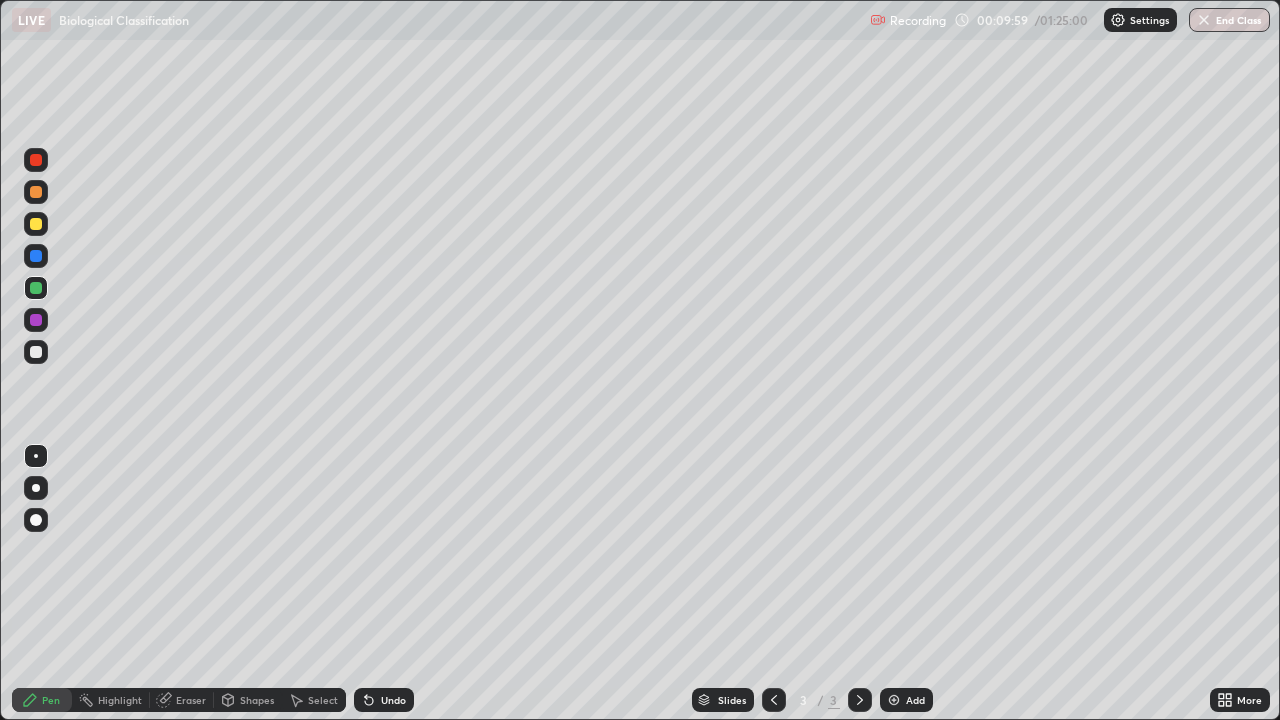 click at bounding box center [36, 192] 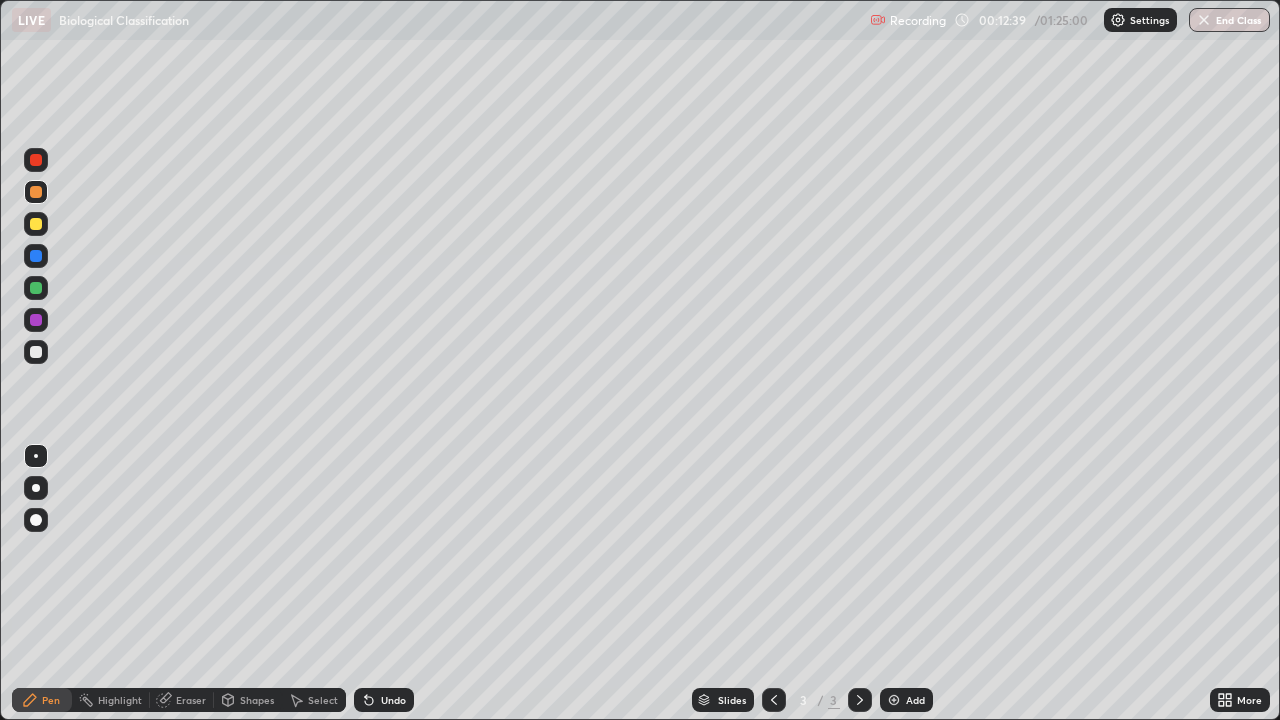 click at bounding box center [36, 352] 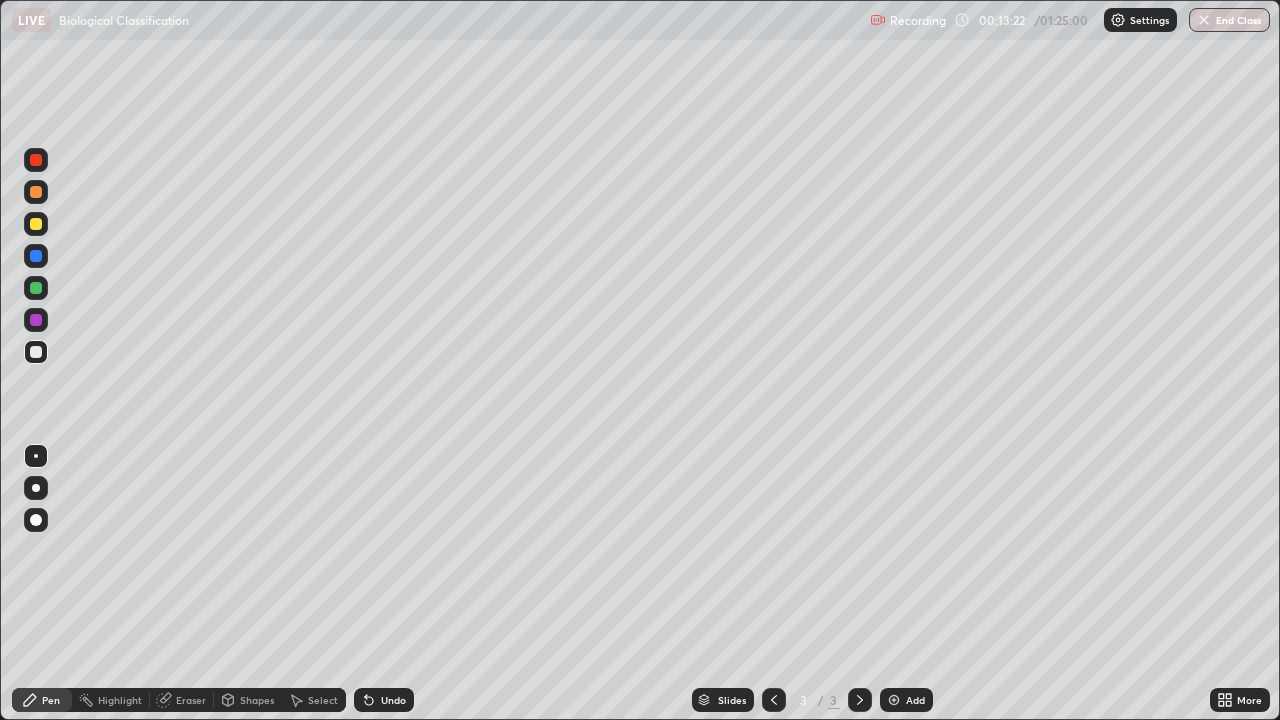 click on "Eraser" at bounding box center [191, 700] 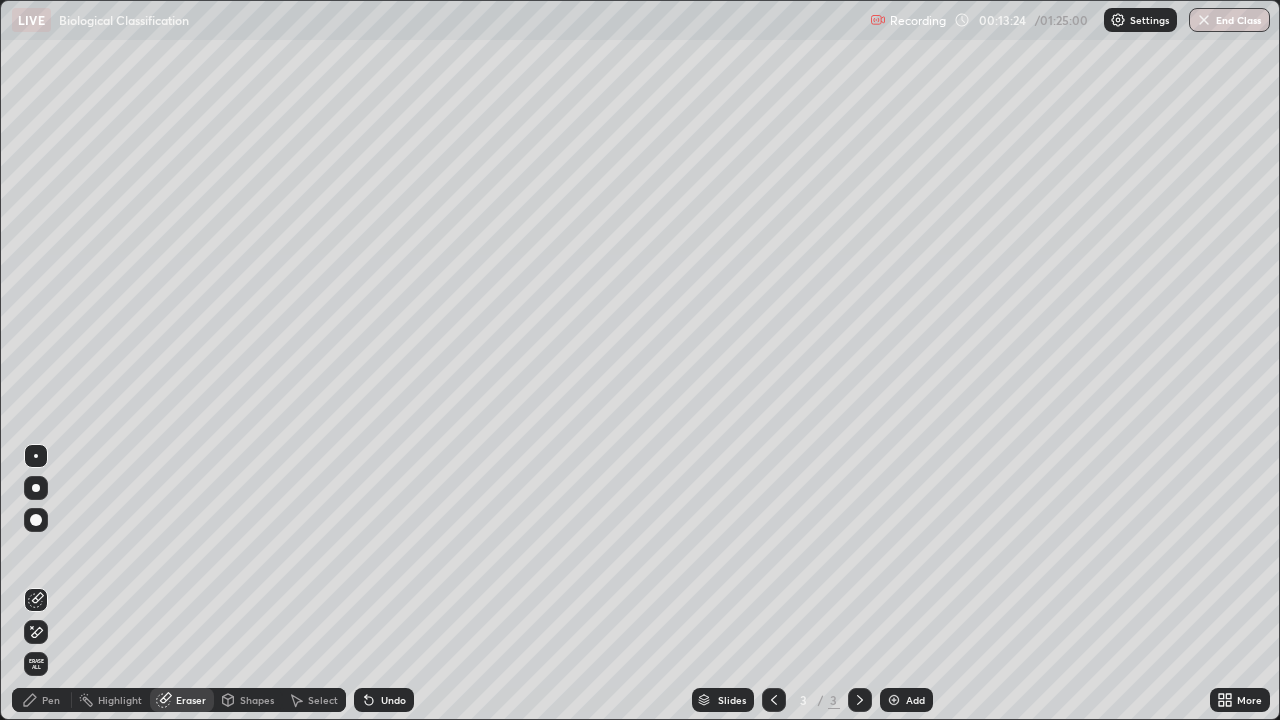 click on "Pen" at bounding box center (51, 700) 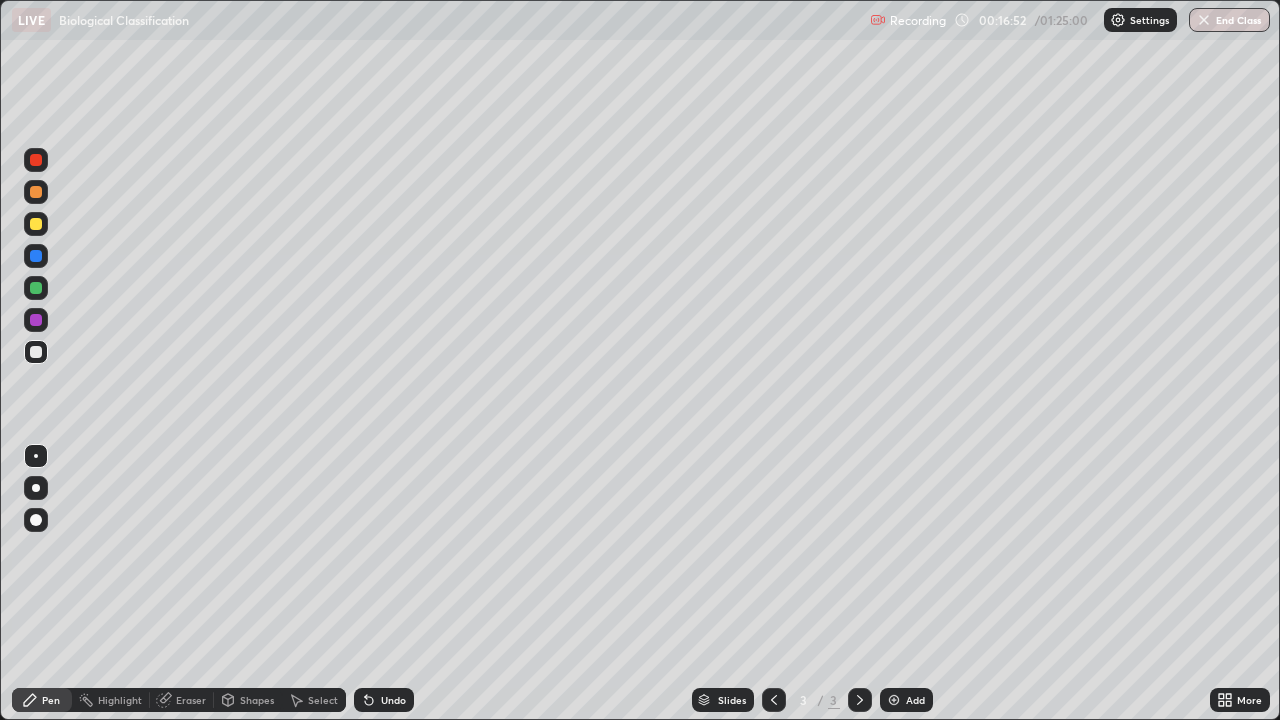 click on "Slides 3 / 3 Add" at bounding box center (812, 700) 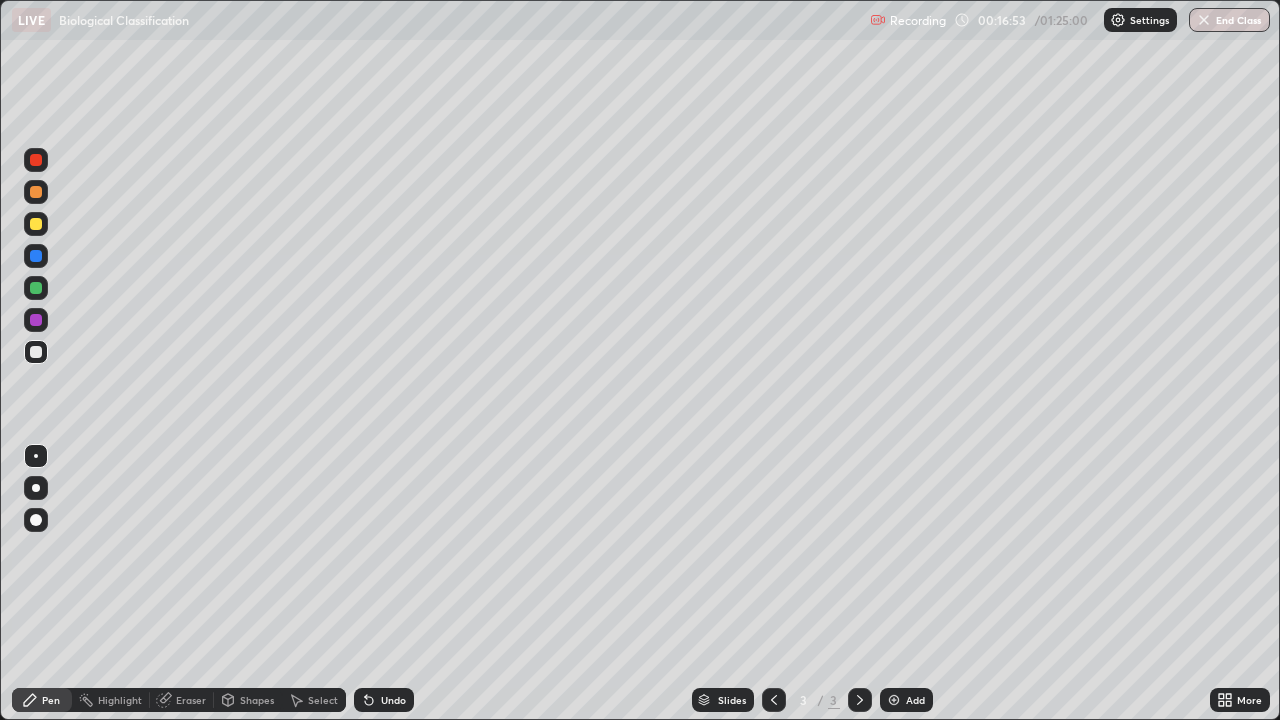 click at bounding box center [894, 700] 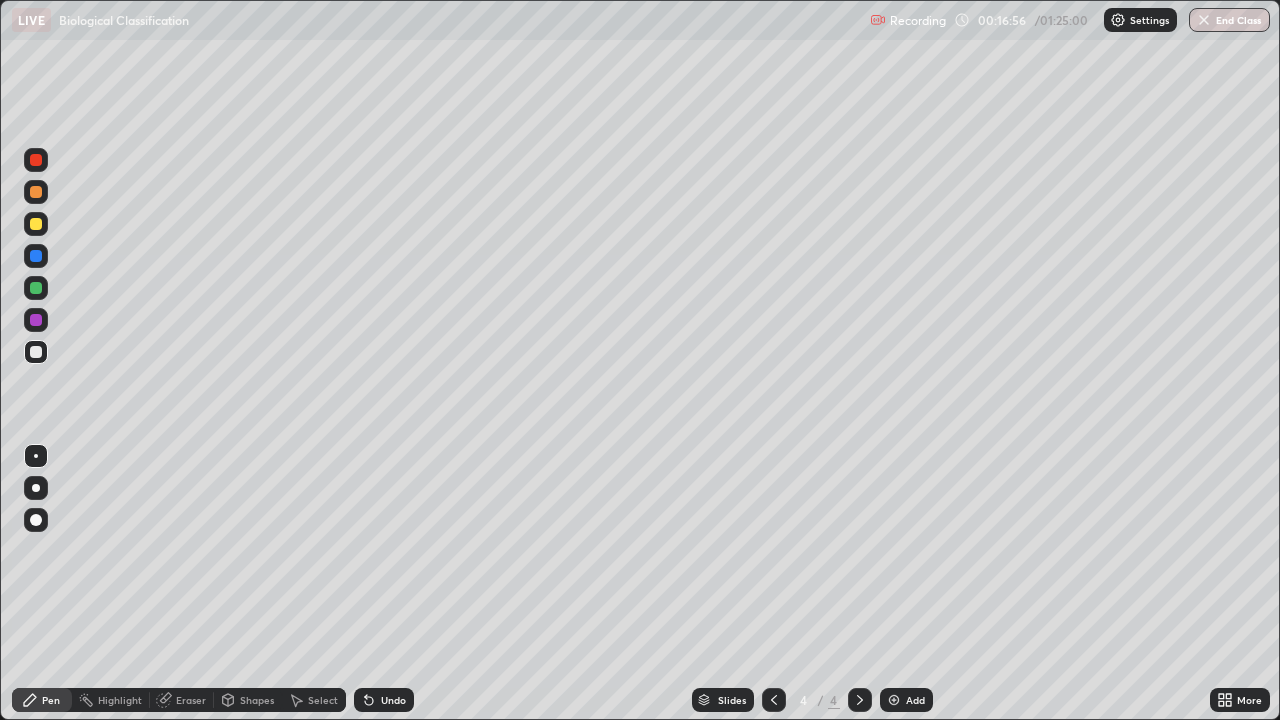 click at bounding box center (36, 352) 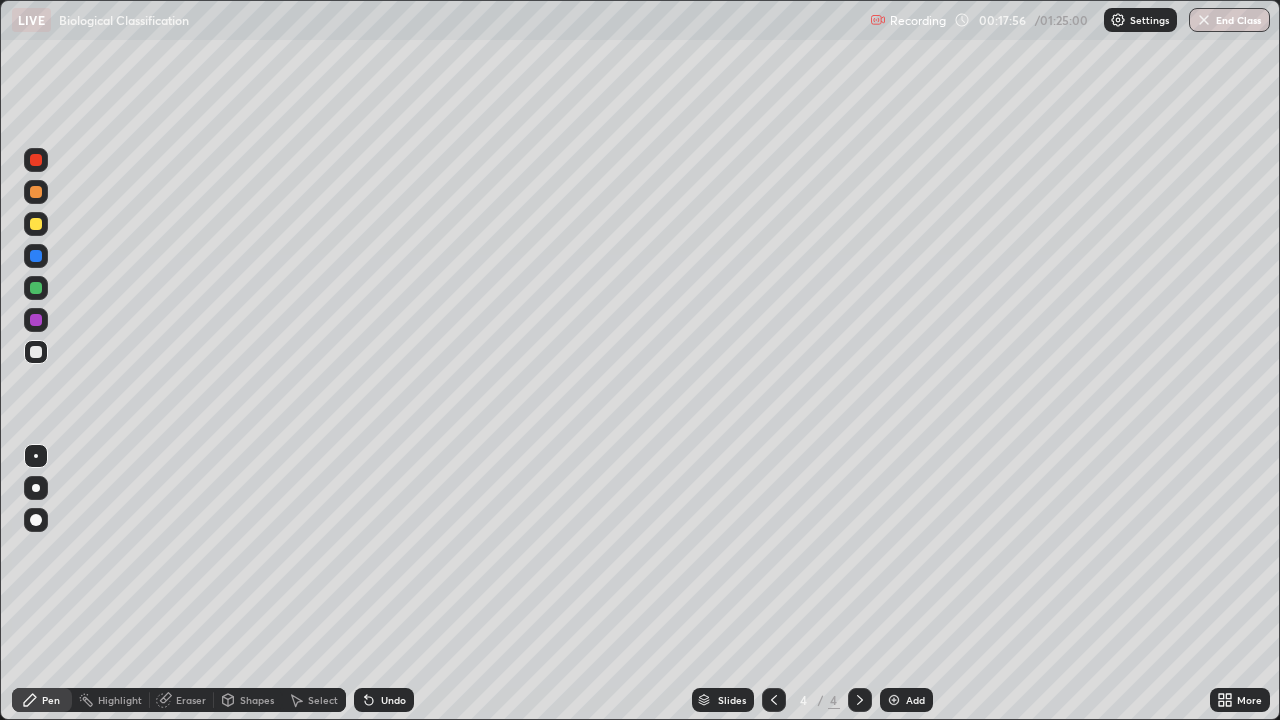 click at bounding box center [36, 224] 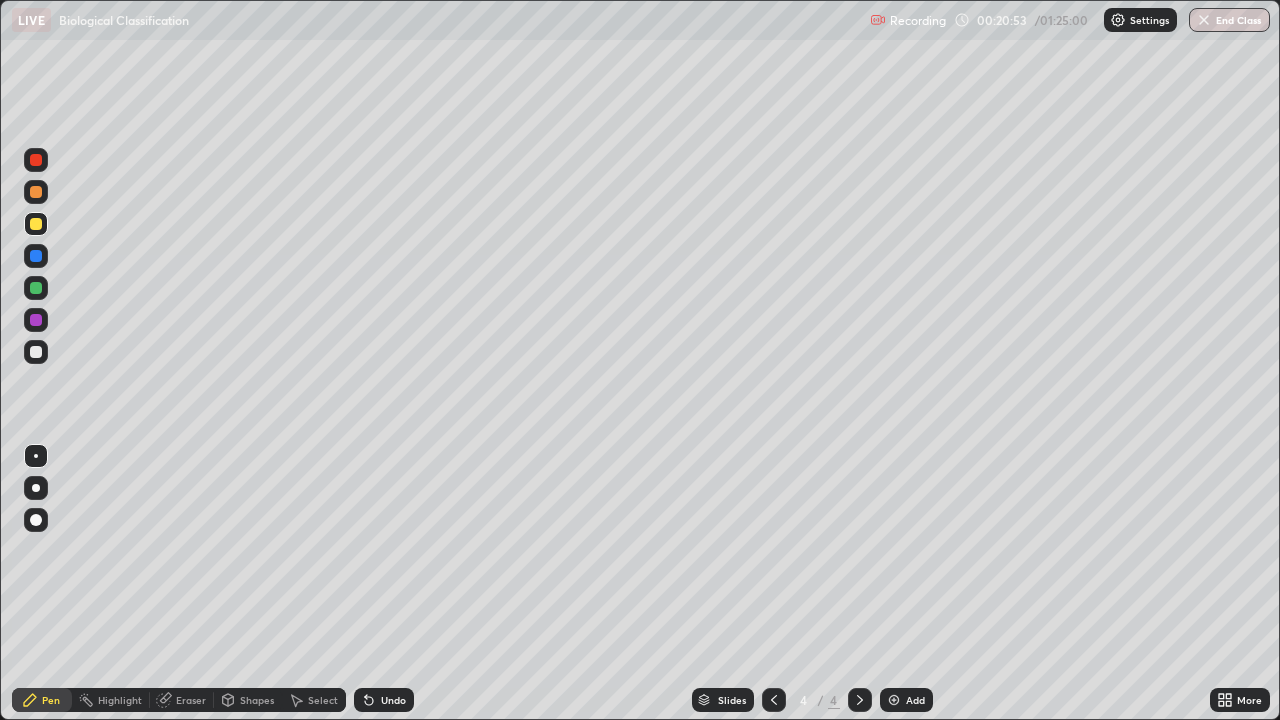 click at bounding box center [894, 700] 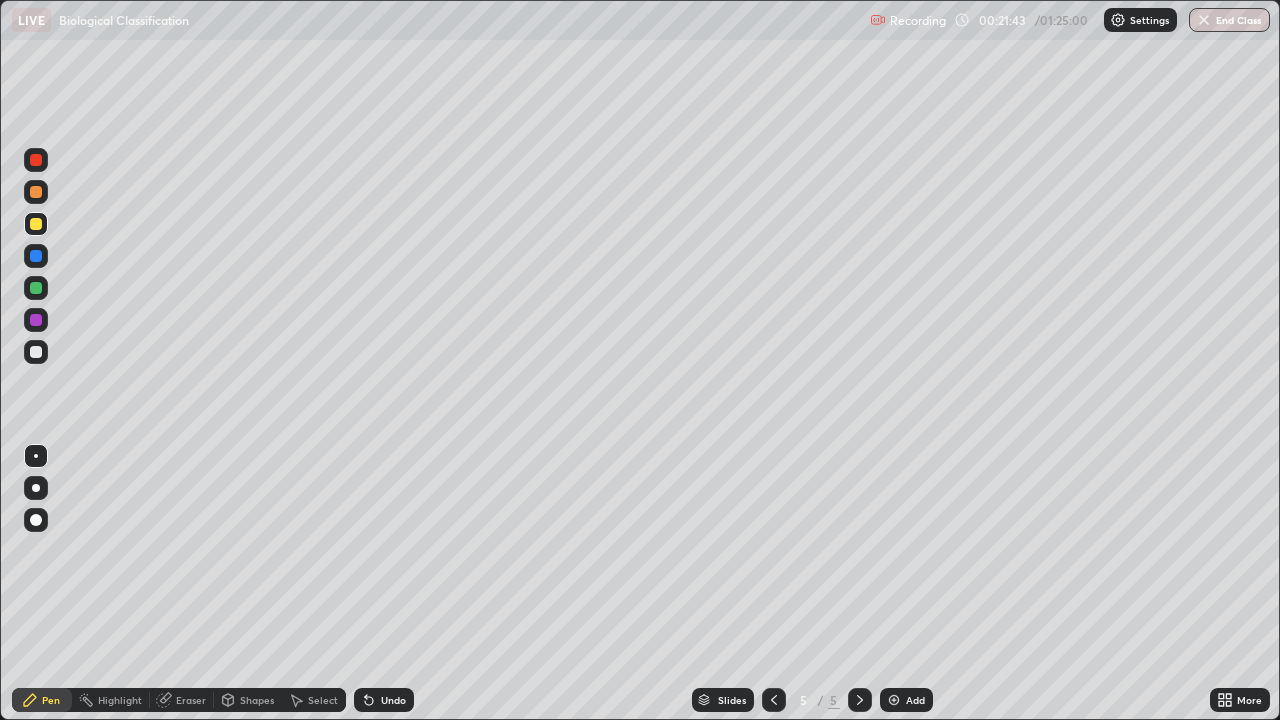 click at bounding box center (36, 352) 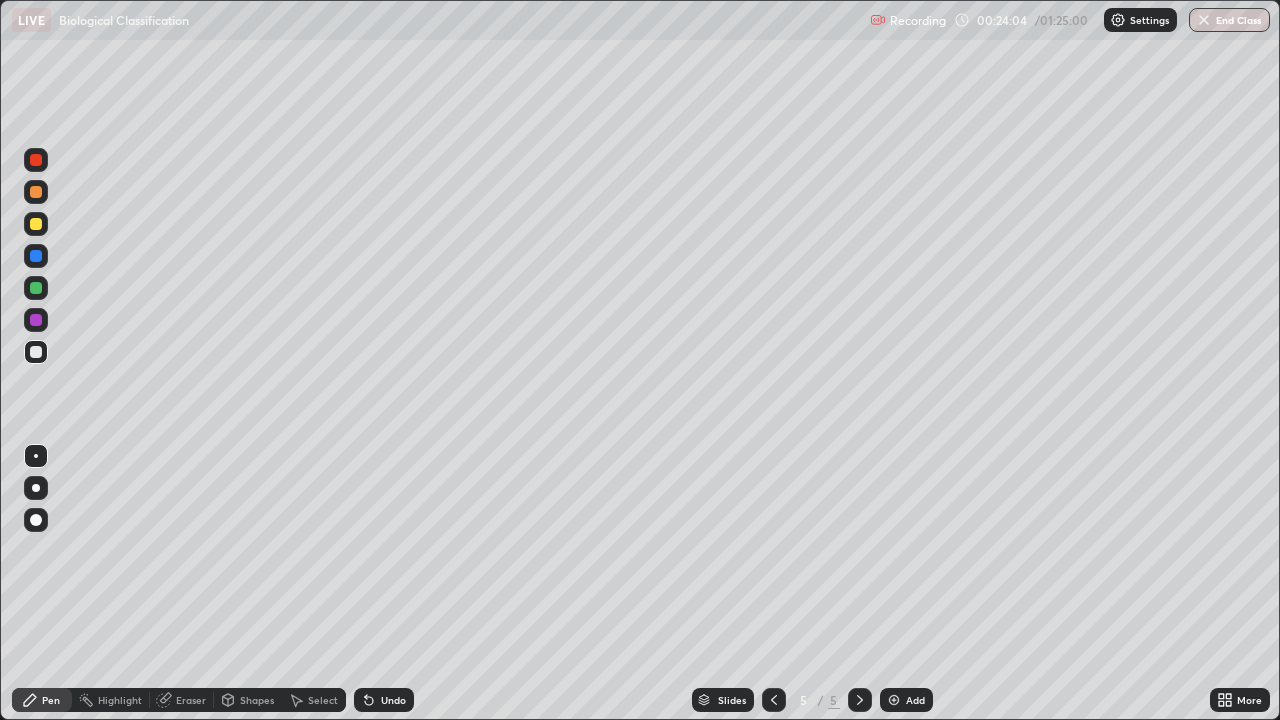 click at bounding box center (894, 700) 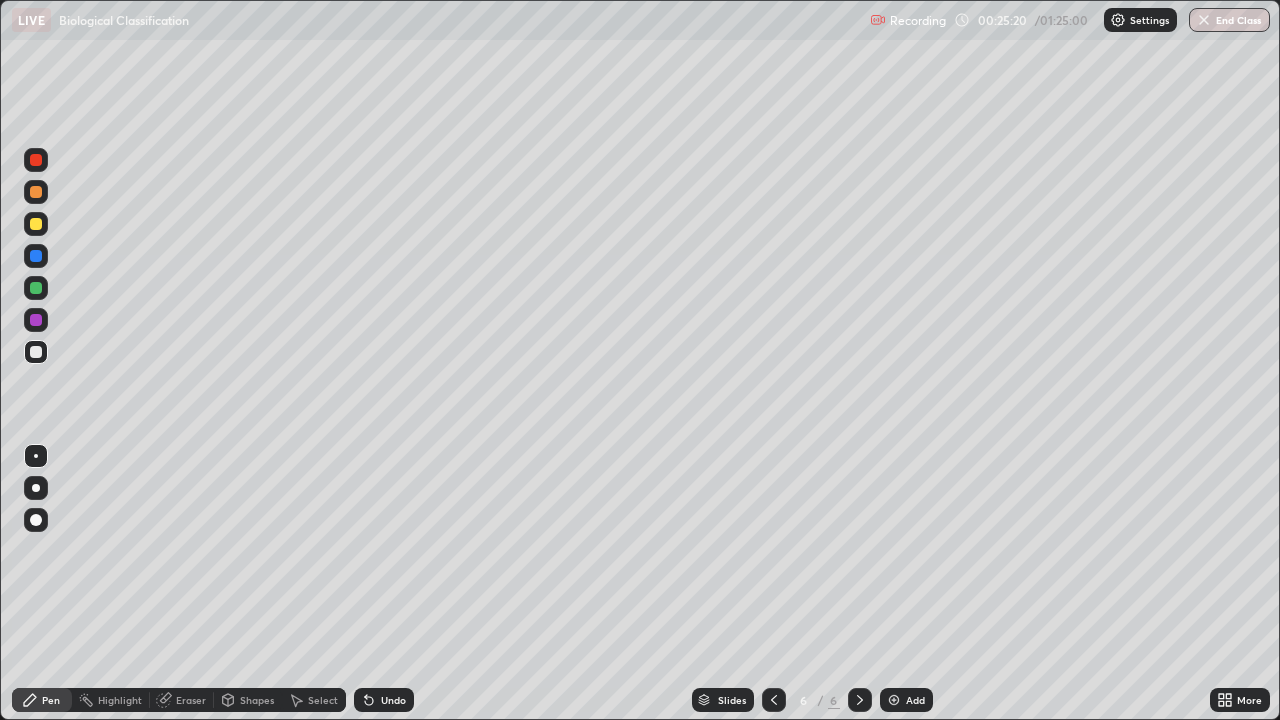 click at bounding box center [36, 224] 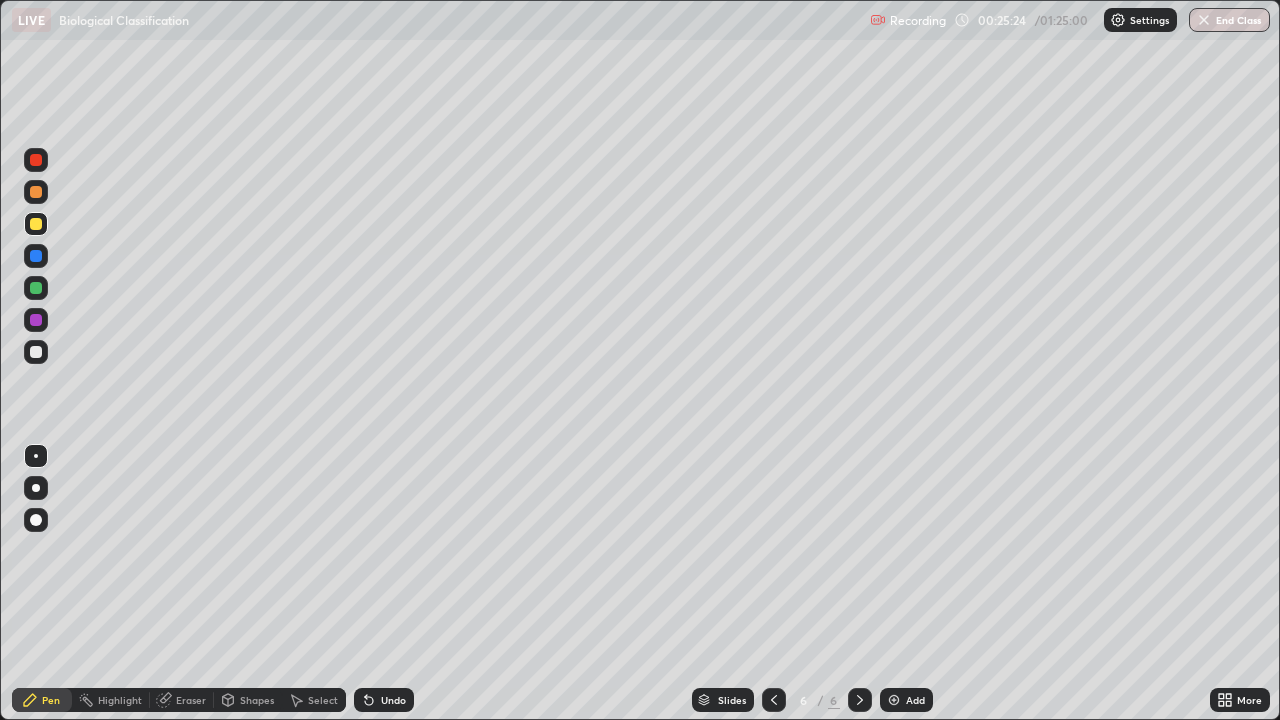 click on "Eraser" at bounding box center [191, 700] 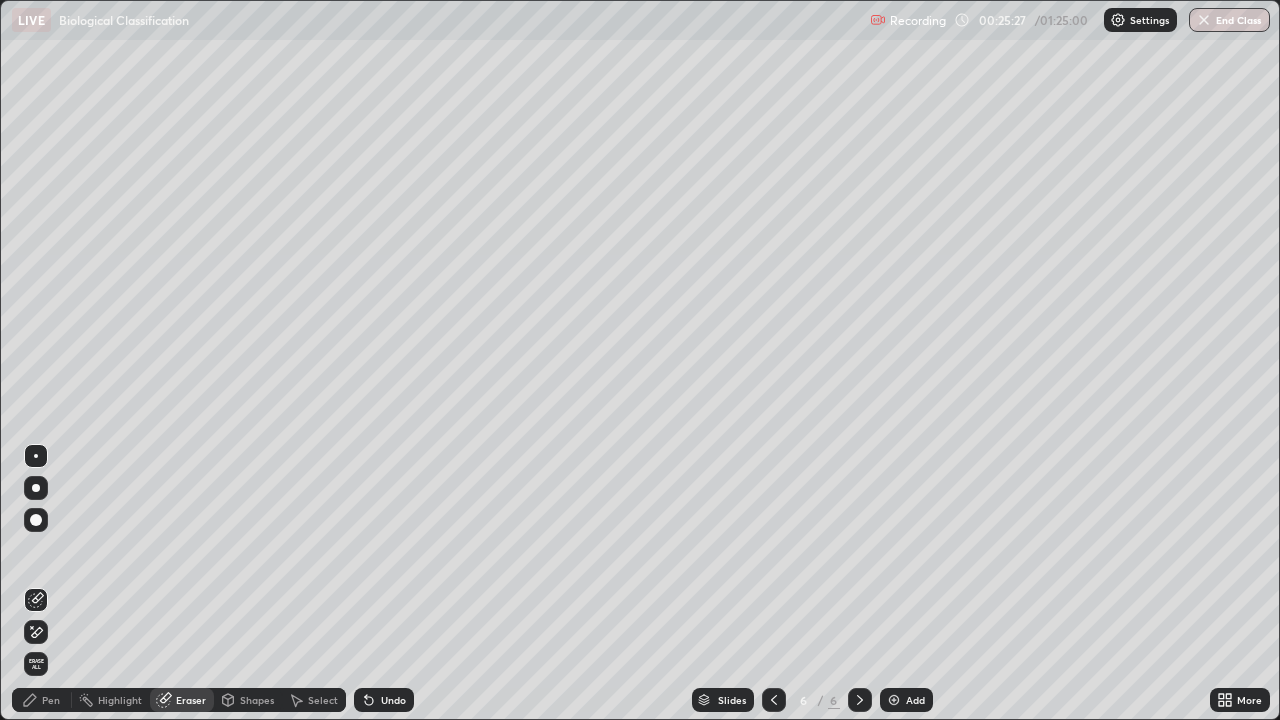 click on "Pen" at bounding box center (51, 700) 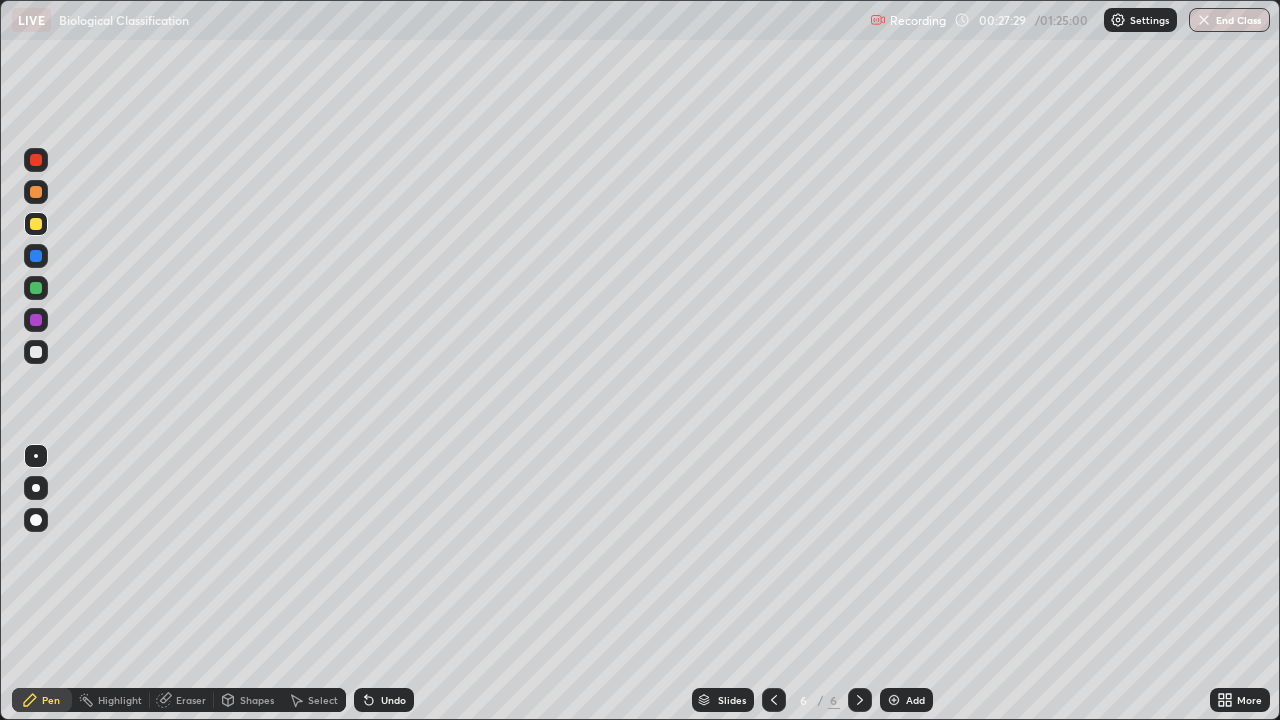 click at bounding box center [894, 700] 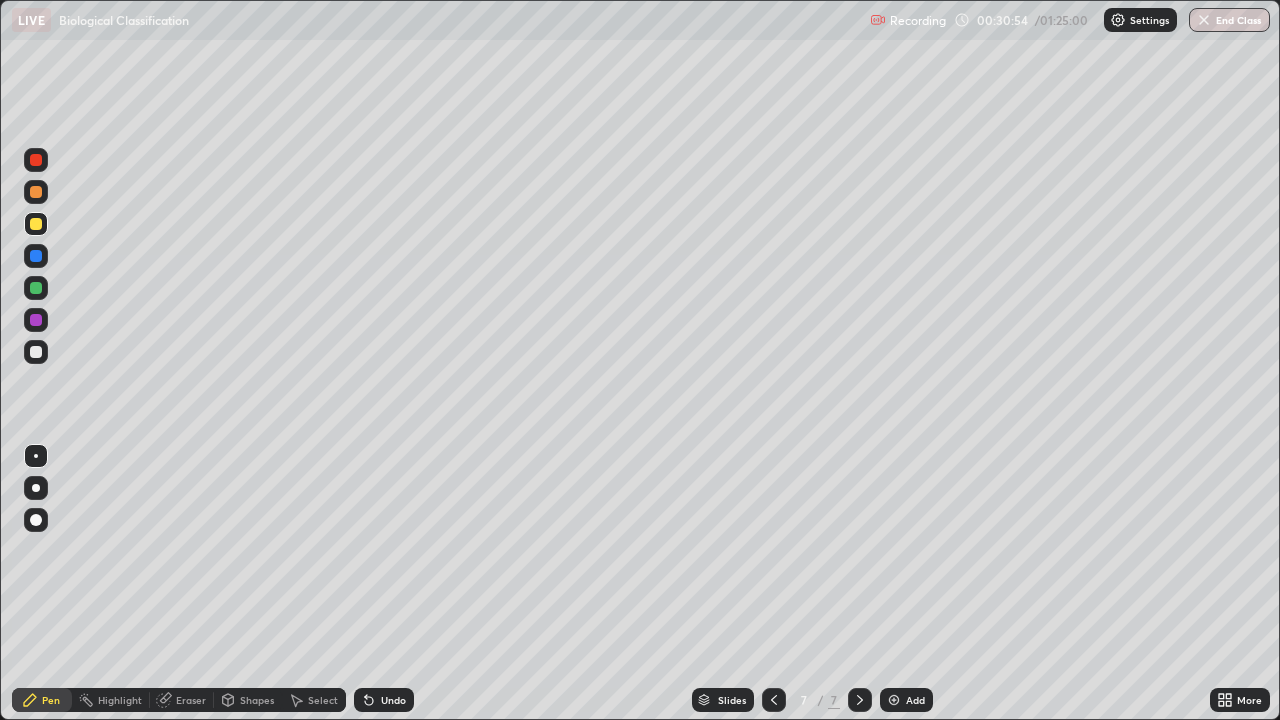 click at bounding box center (894, 700) 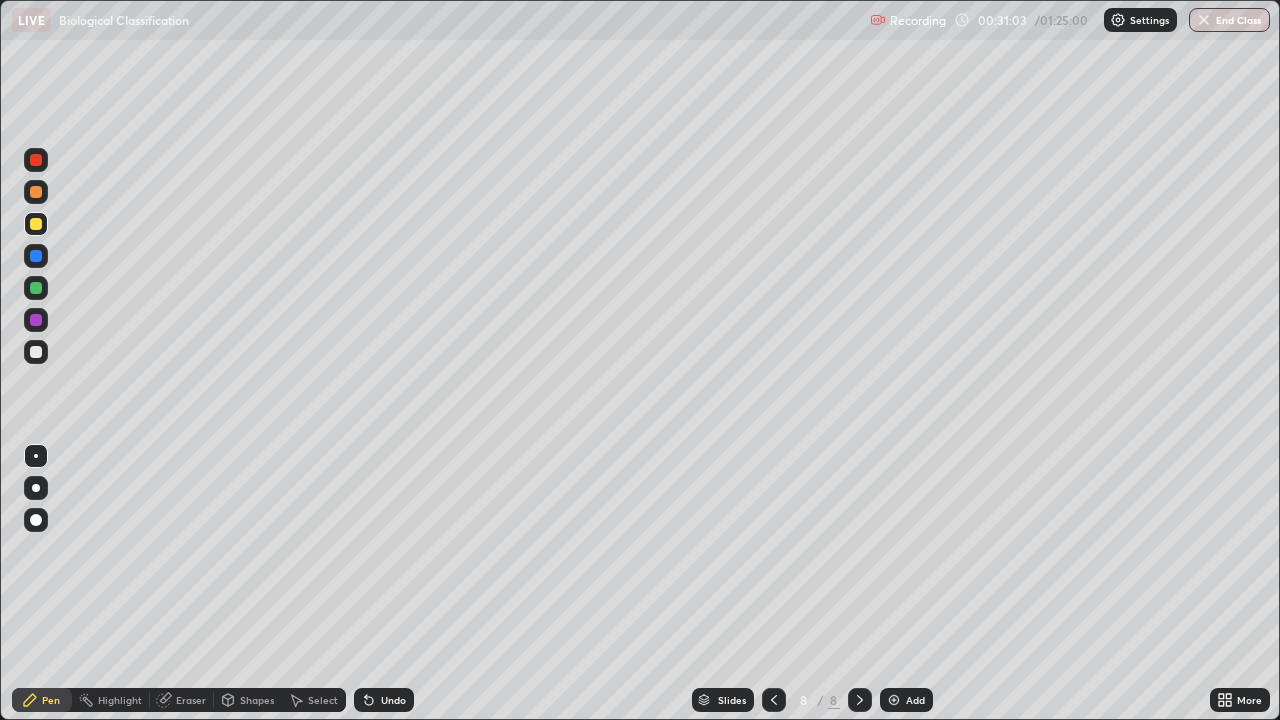 click at bounding box center [36, 352] 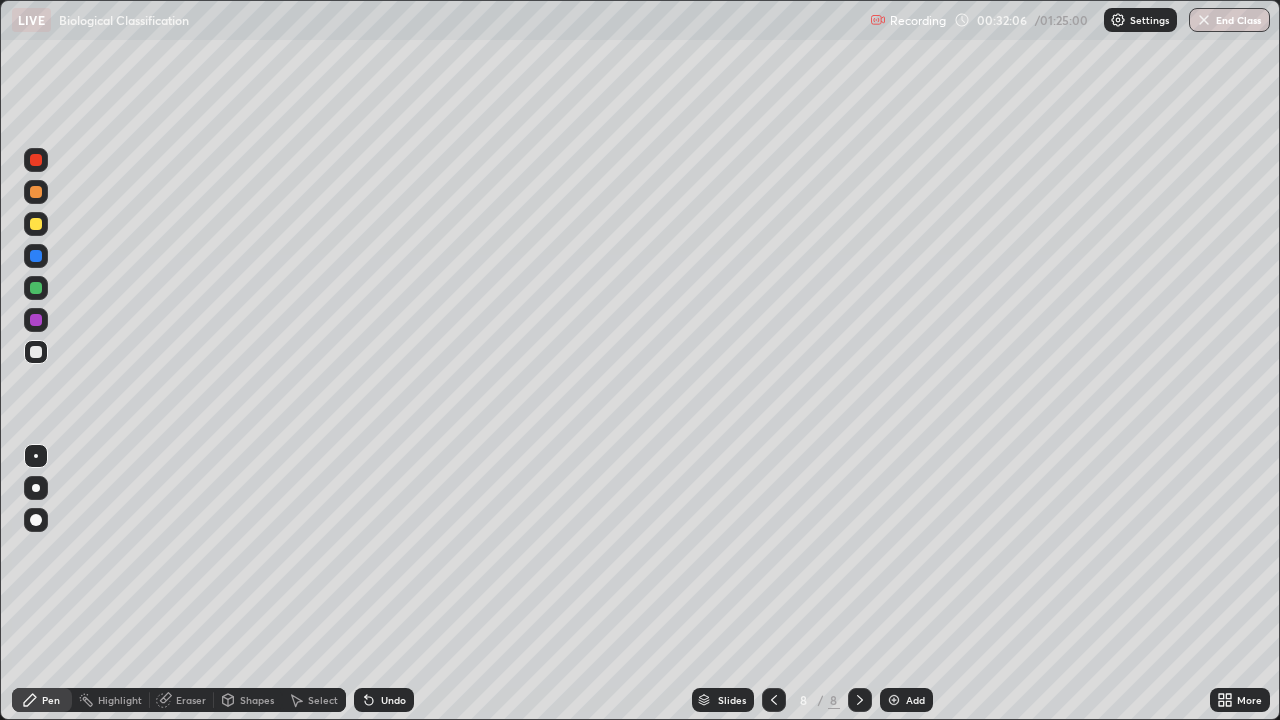 click at bounding box center [36, 224] 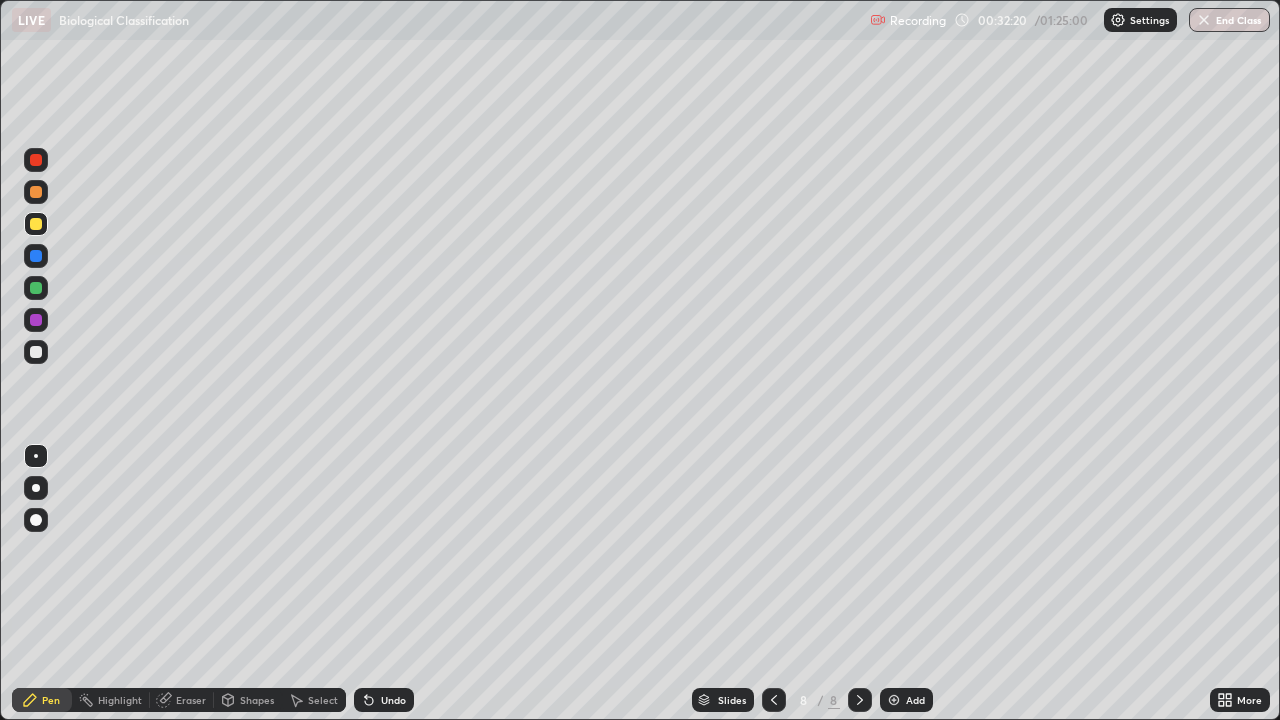 click at bounding box center (36, 288) 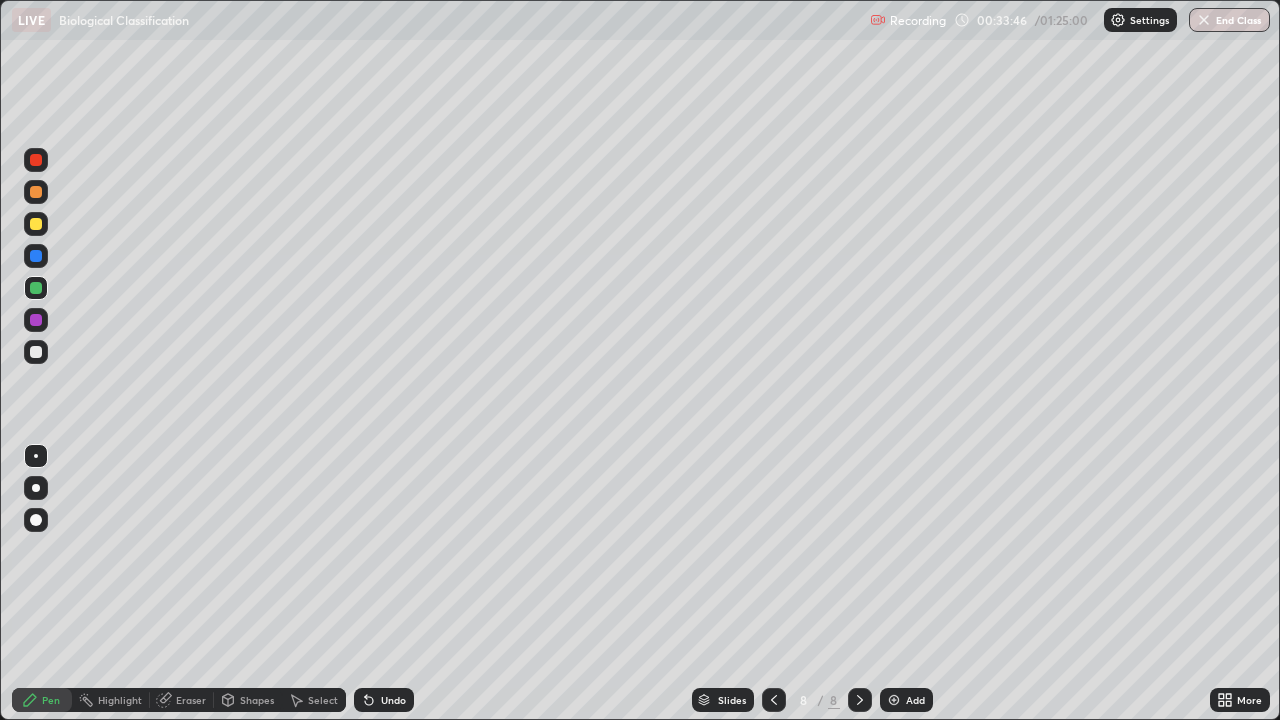 click on "Eraser" at bounding box center [191, 700] 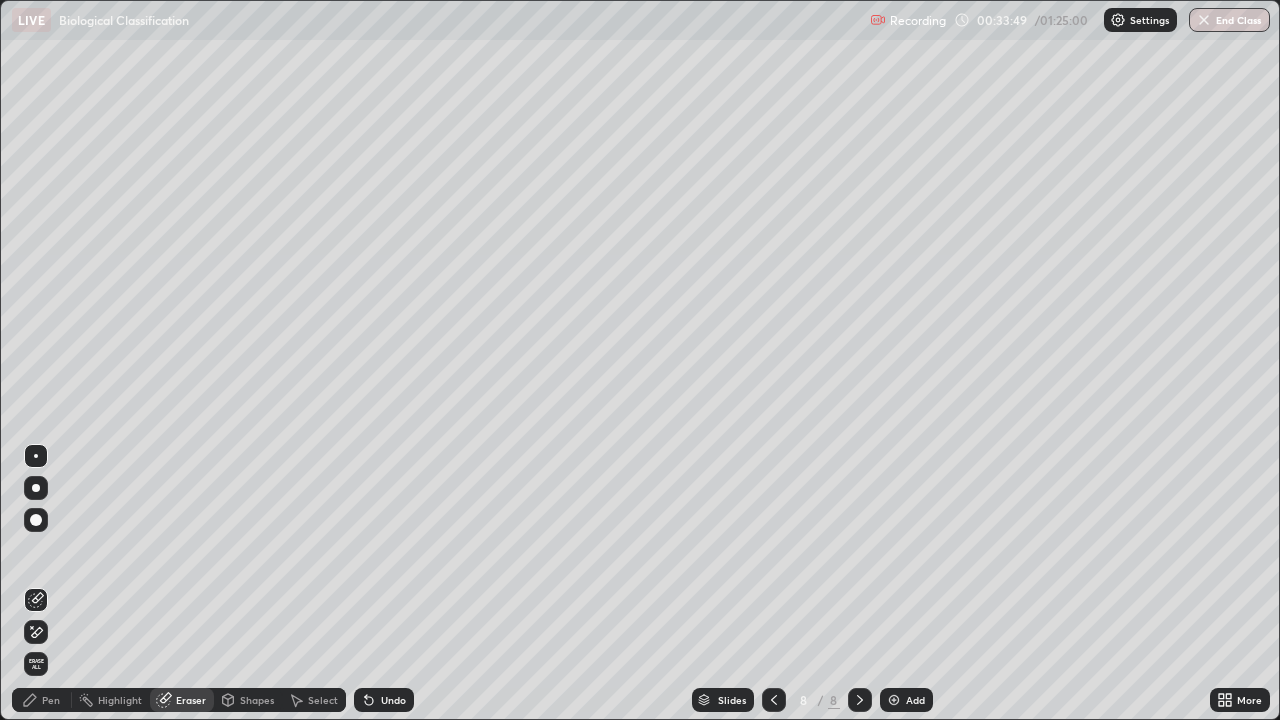 click on "Pen" at bounding box center (51, 700) 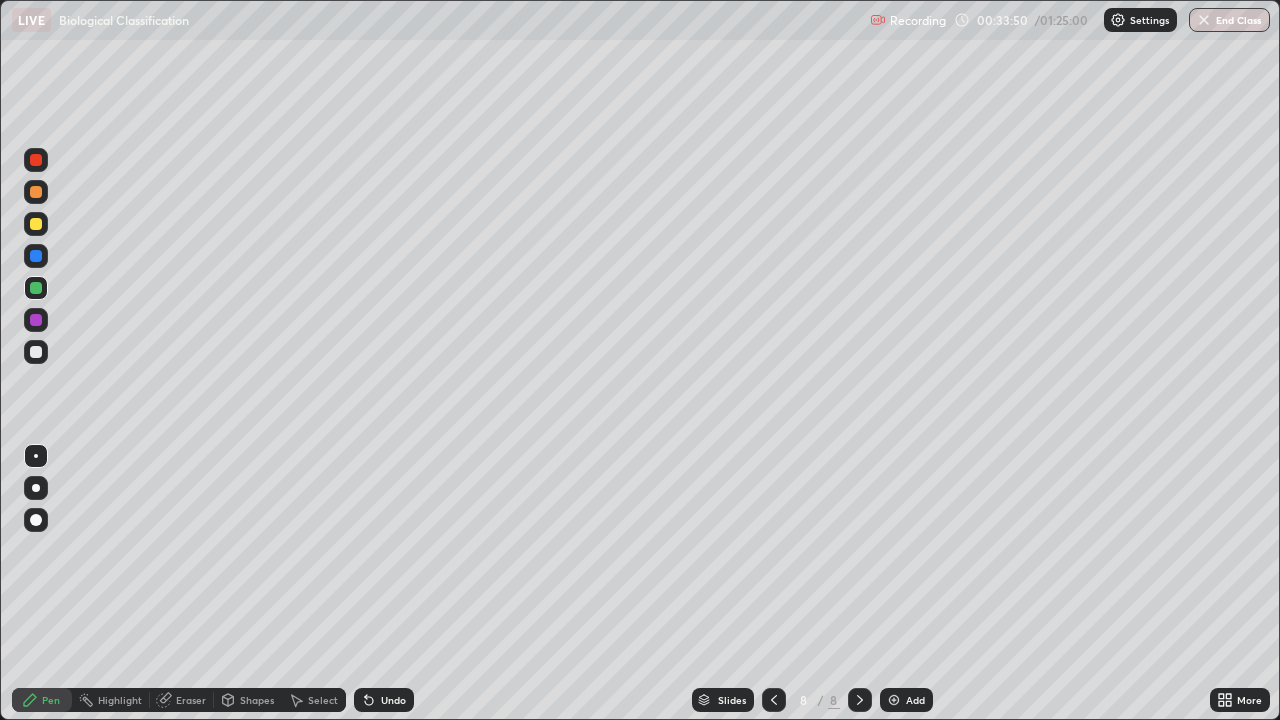 click at bounding box center (36, 352) 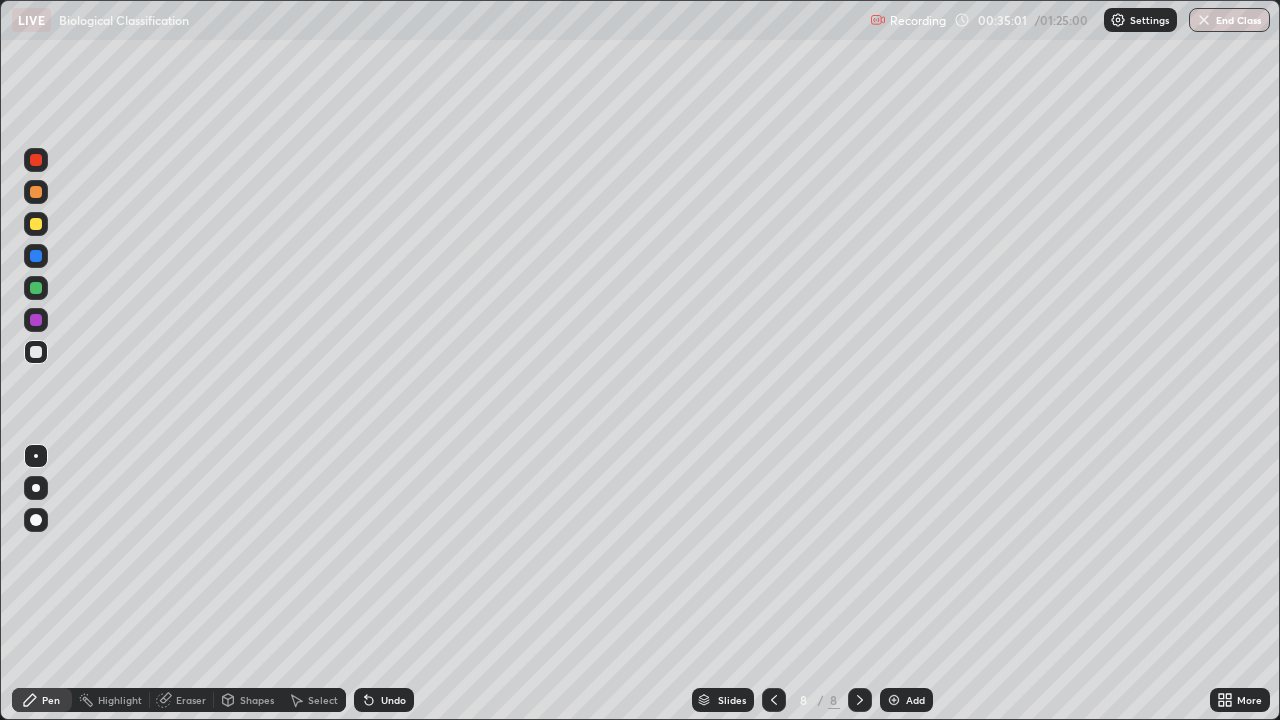 click at bounding box center [894, 700] 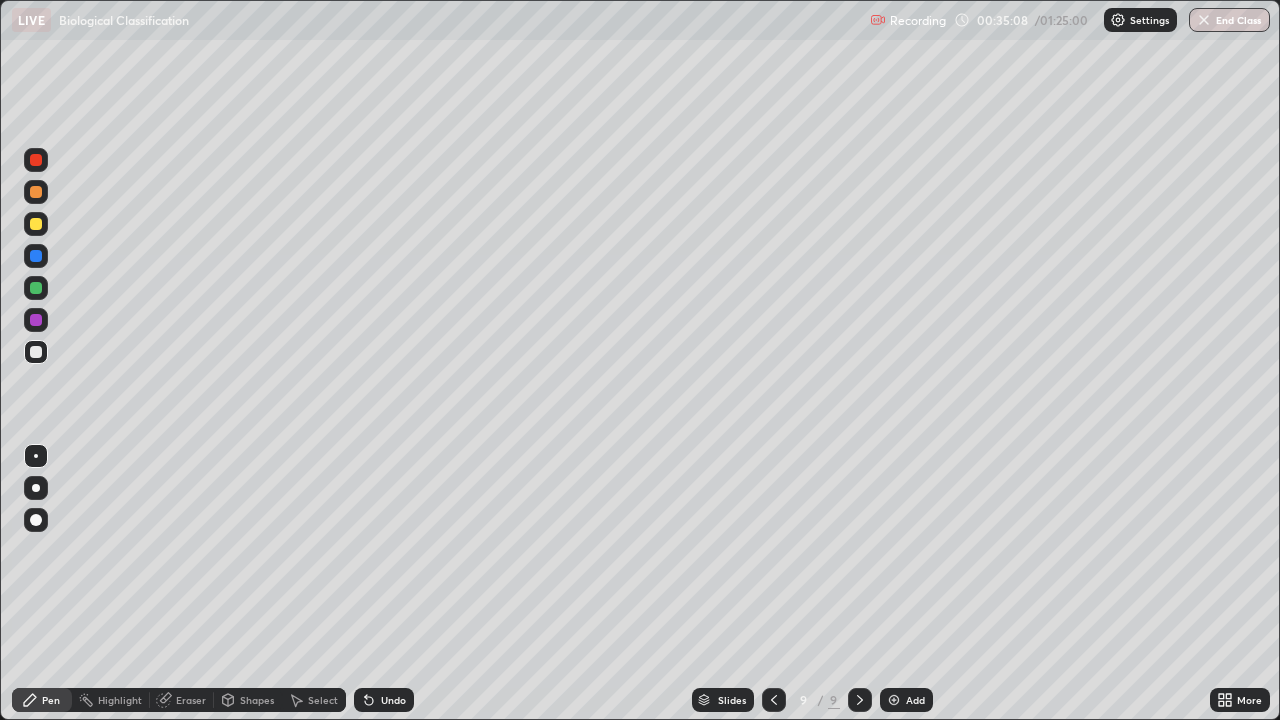 click at bounding box center [774, 700] 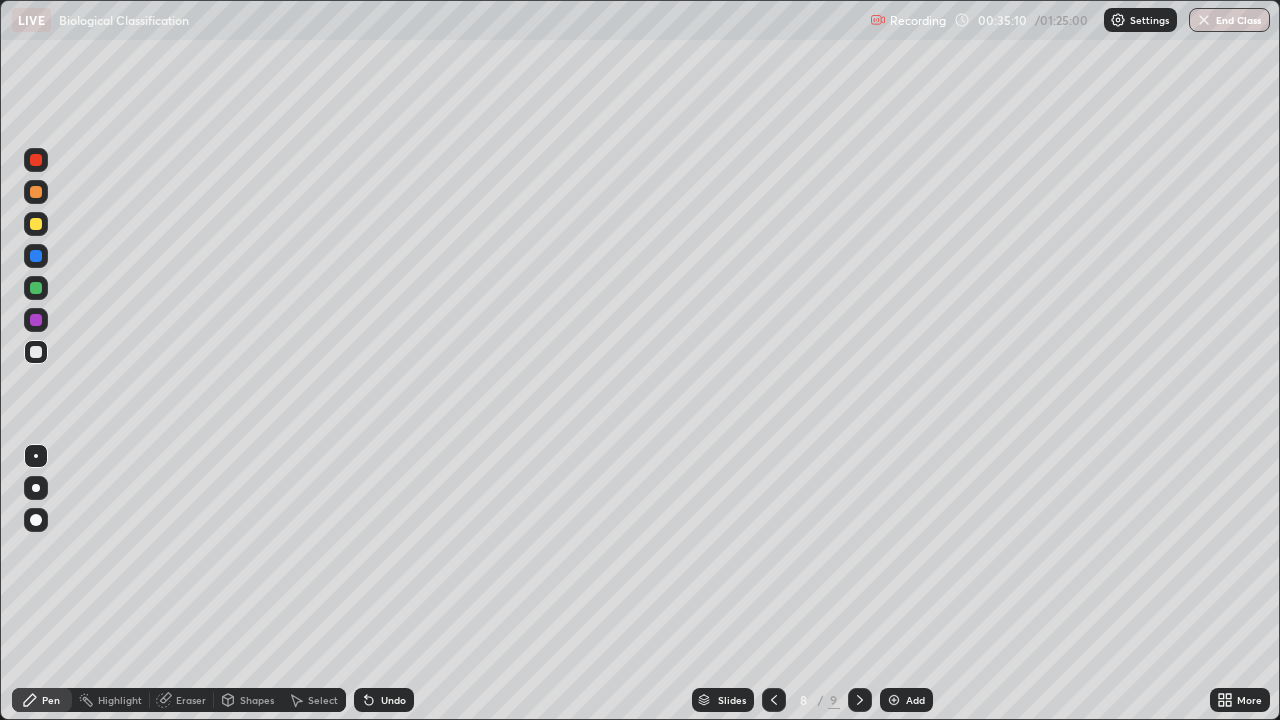 click 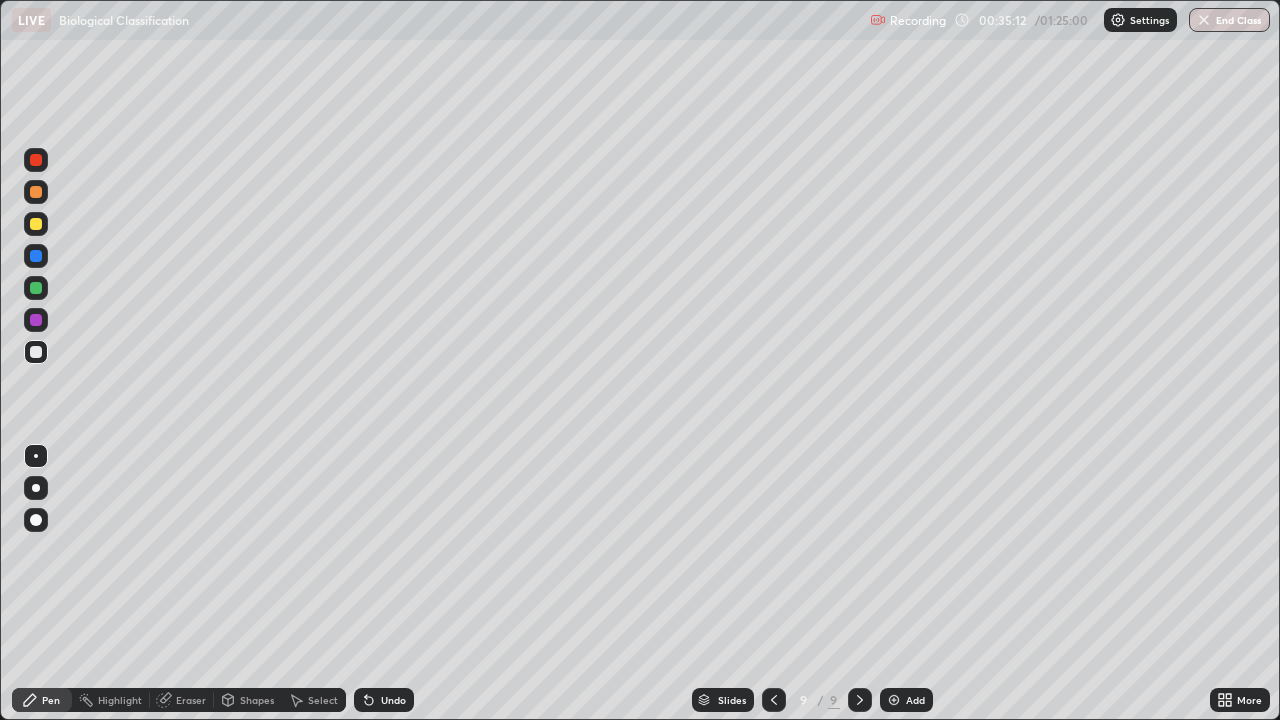 click at bounding box center (36, 224) 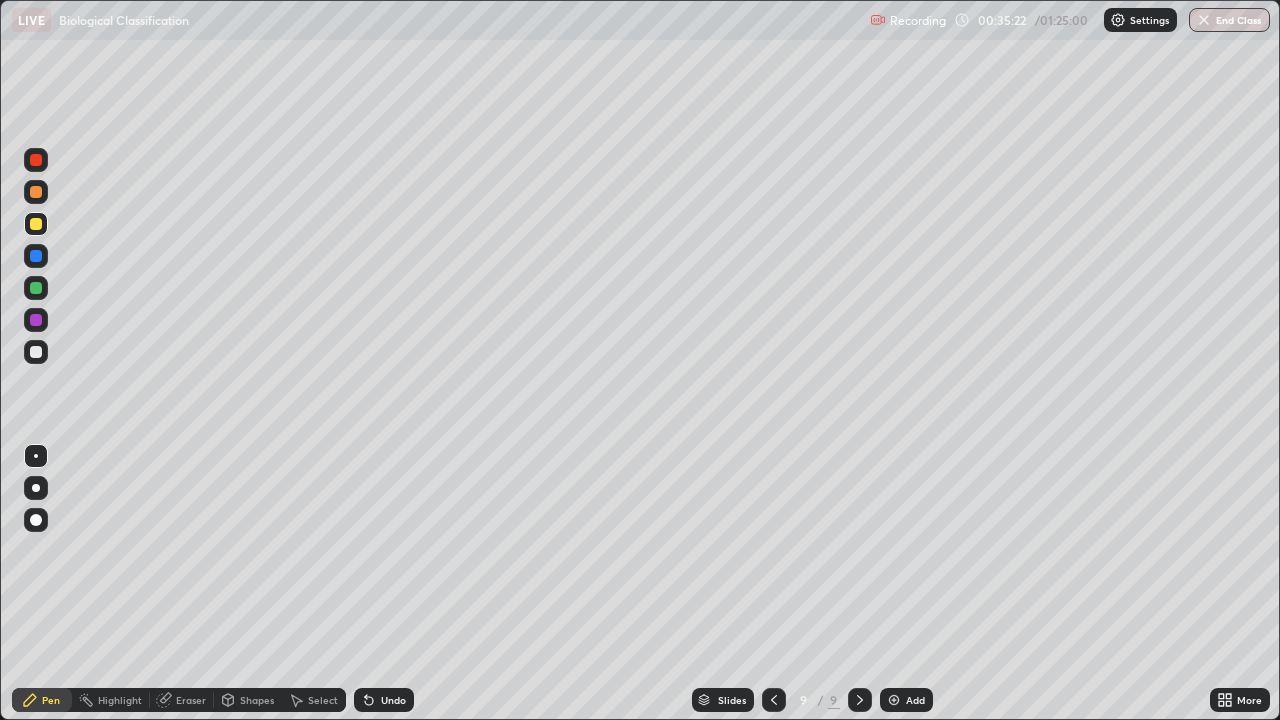 click at bounding box center [36, 352] 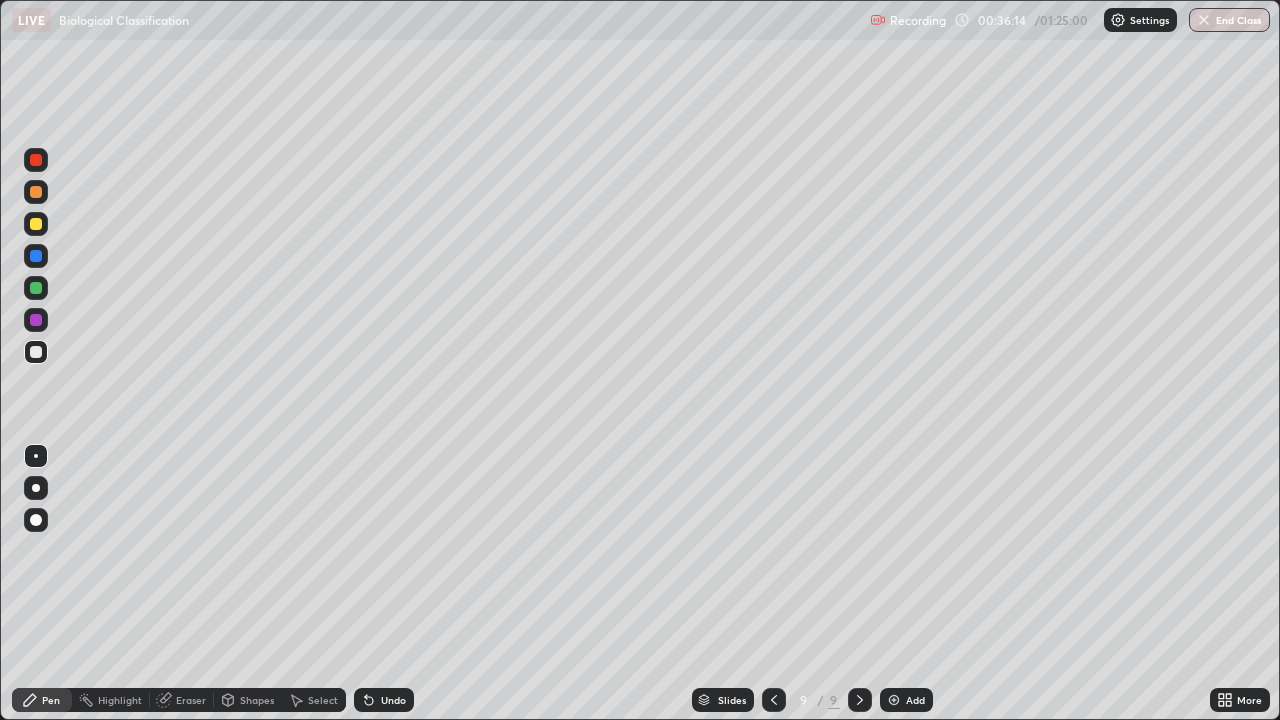 click at bounding box center [36, 224] 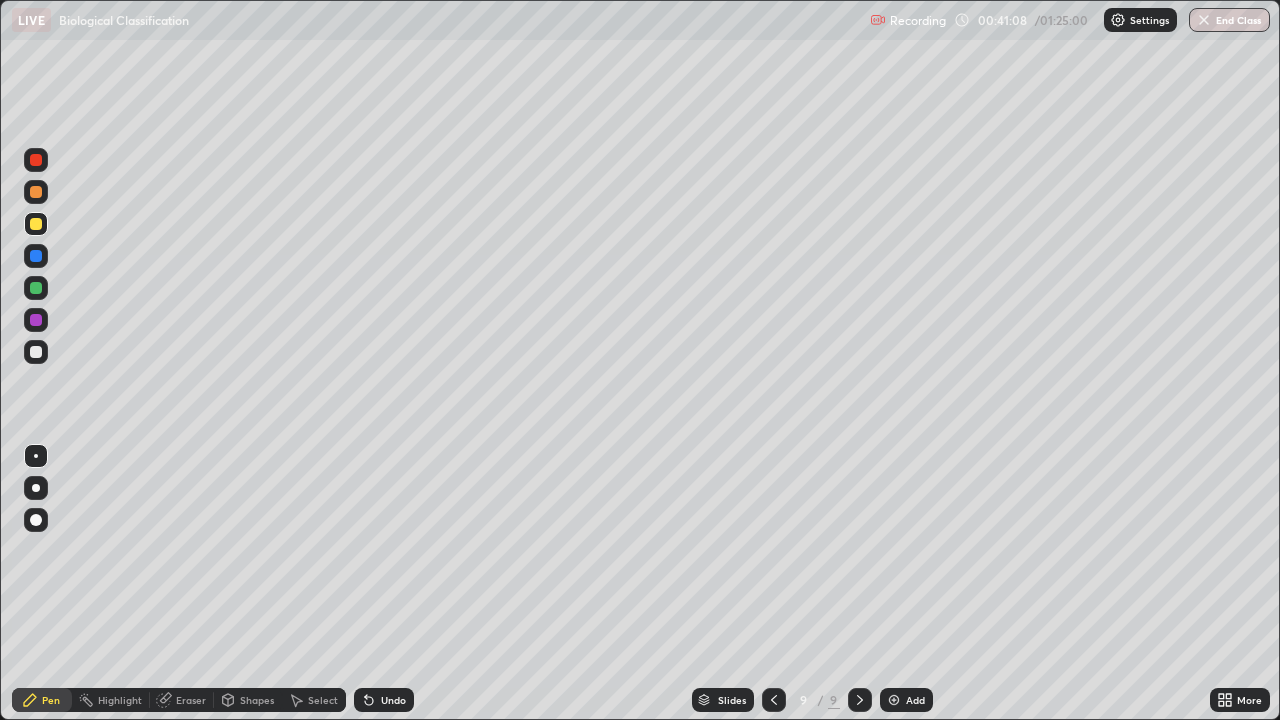 click on "Pen" at bounding box center [42, 700] 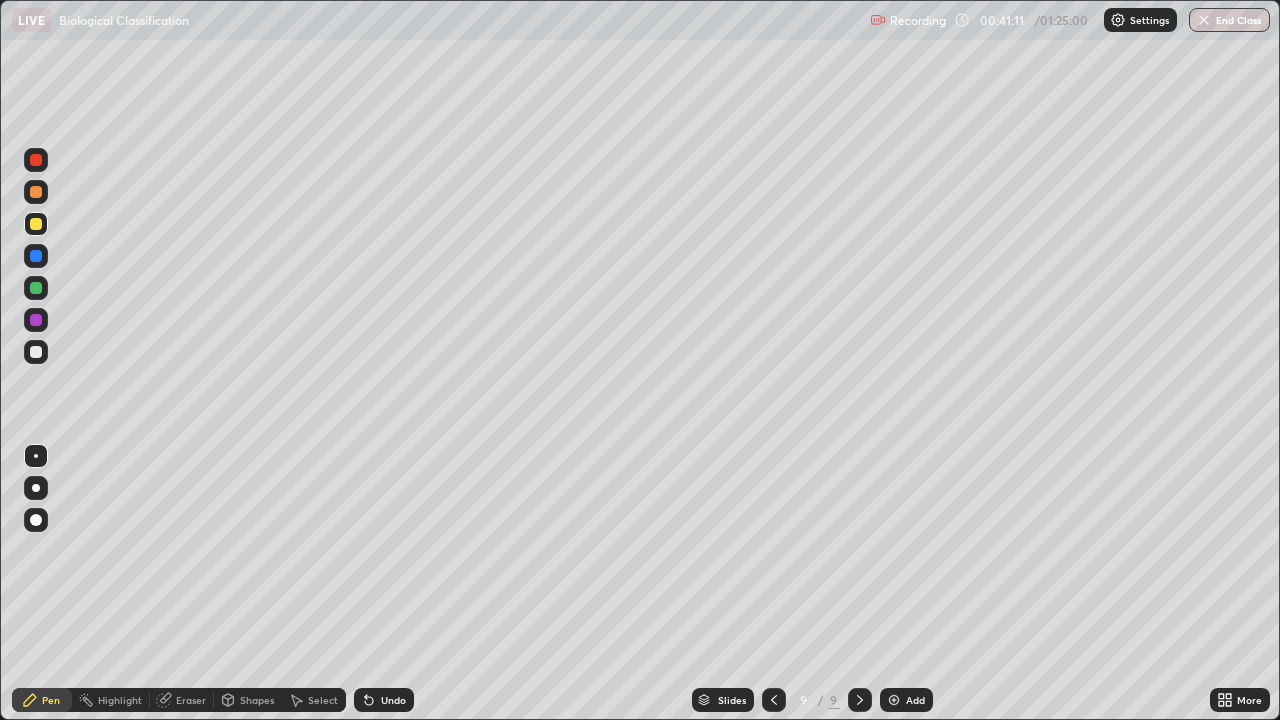 click on "Highlight" at bounding box center (111, 700) 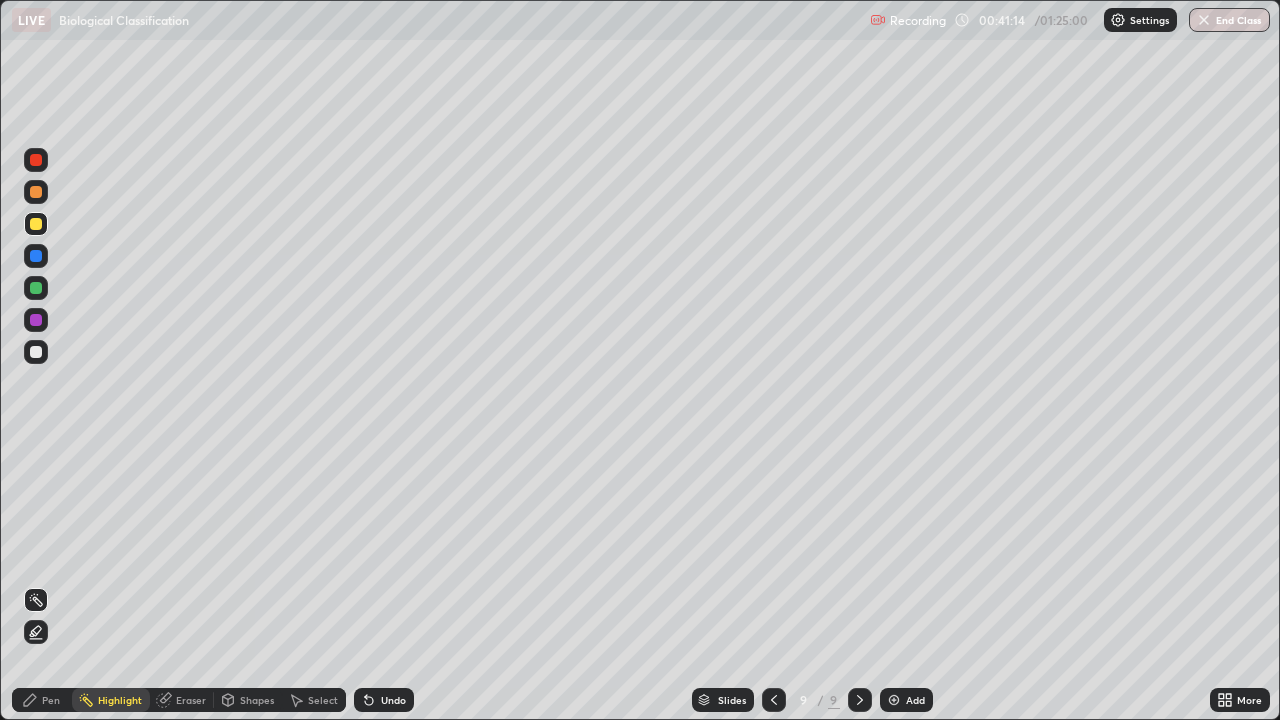 click on "Pen" at bounding box center (51, 700) 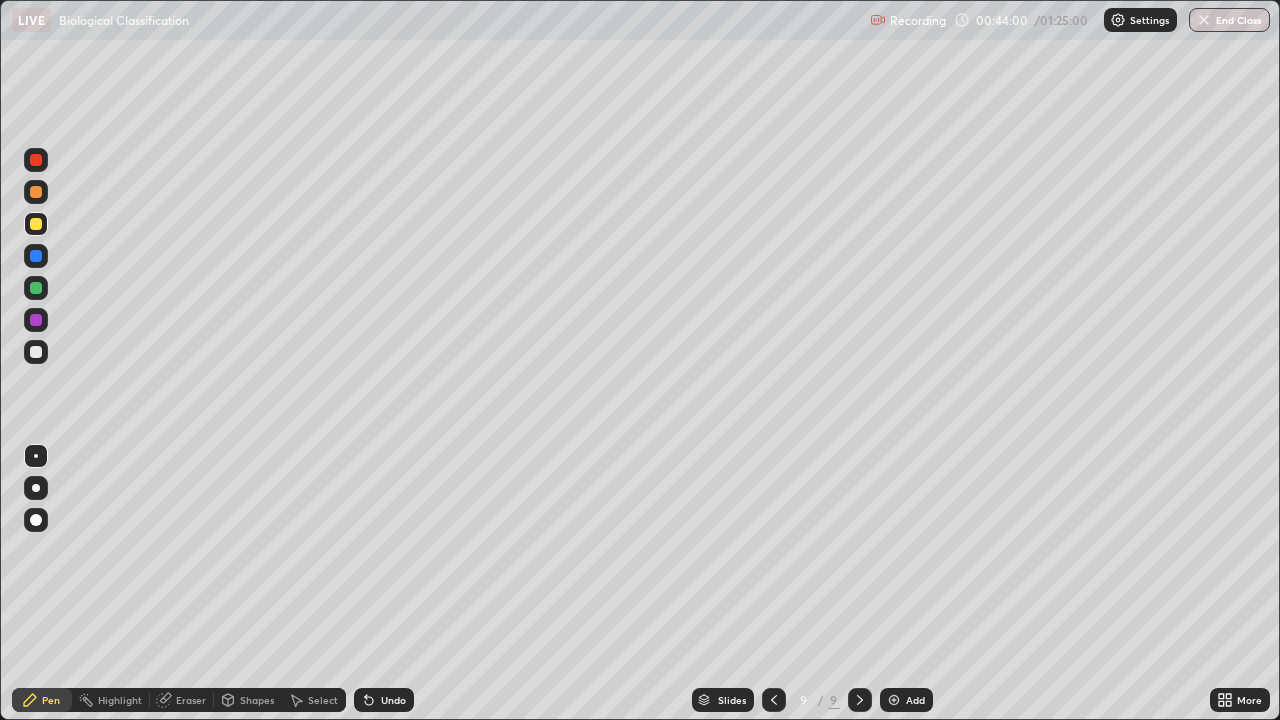 click at bounding box center [894, 700] 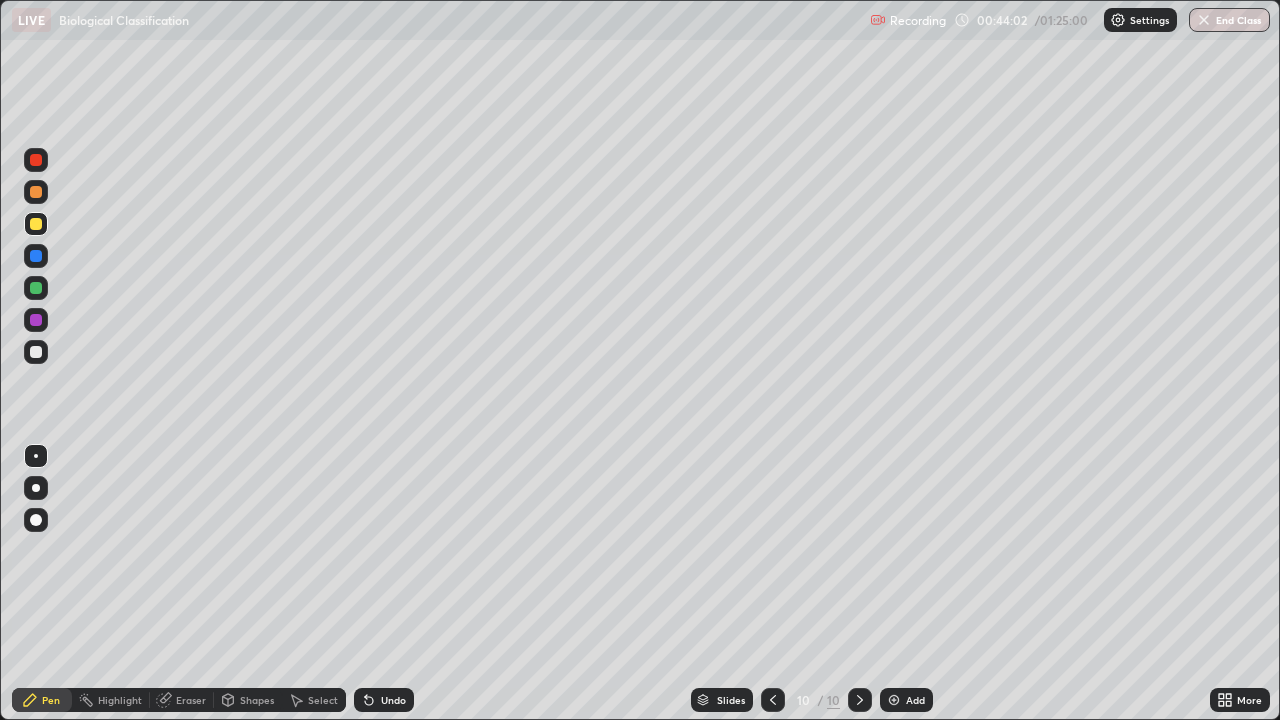 click at bounding box center [36, 352] 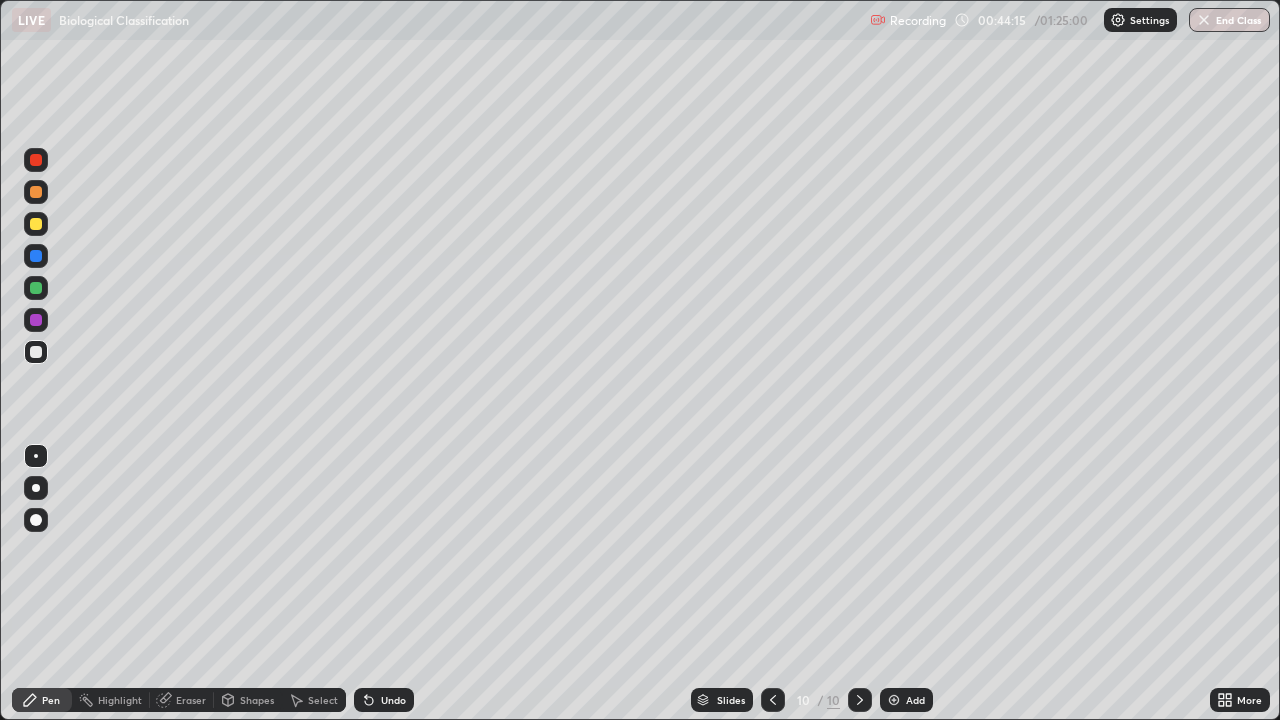 click at bounding box center [36, 288] 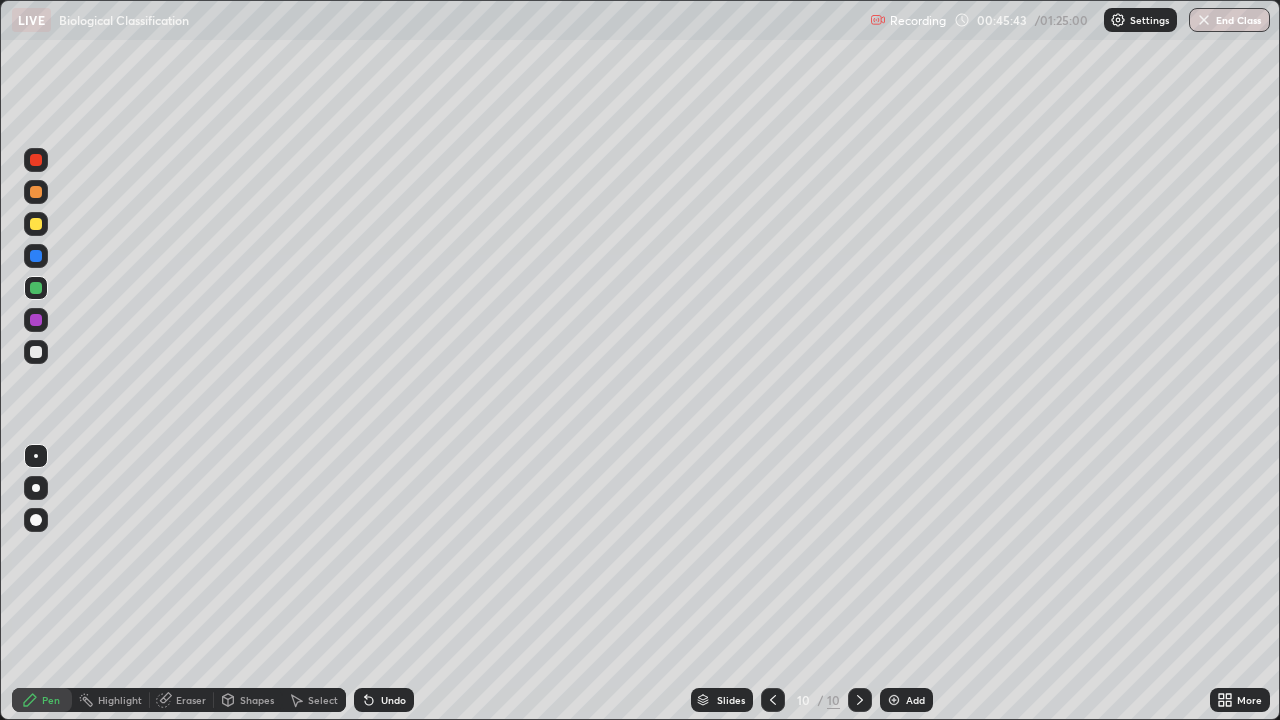click at bounding box center [36, 224] 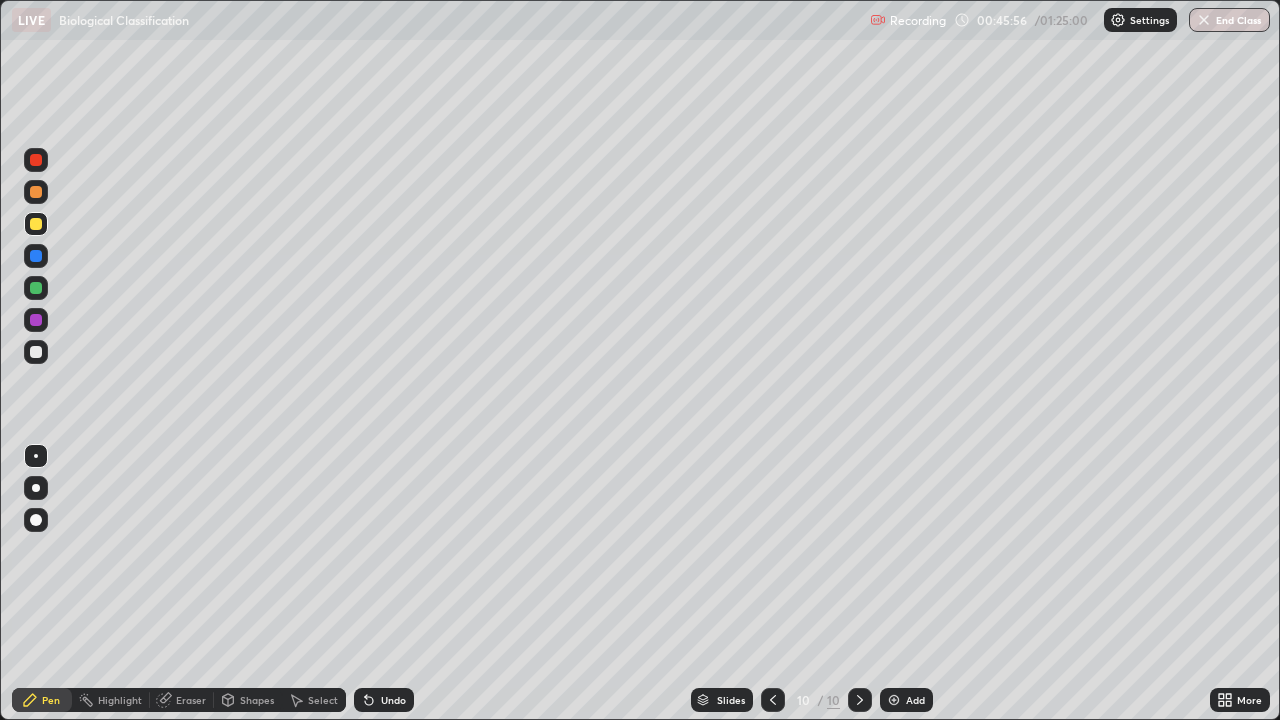 click on "Eraser" at bounding box center [191, 700] 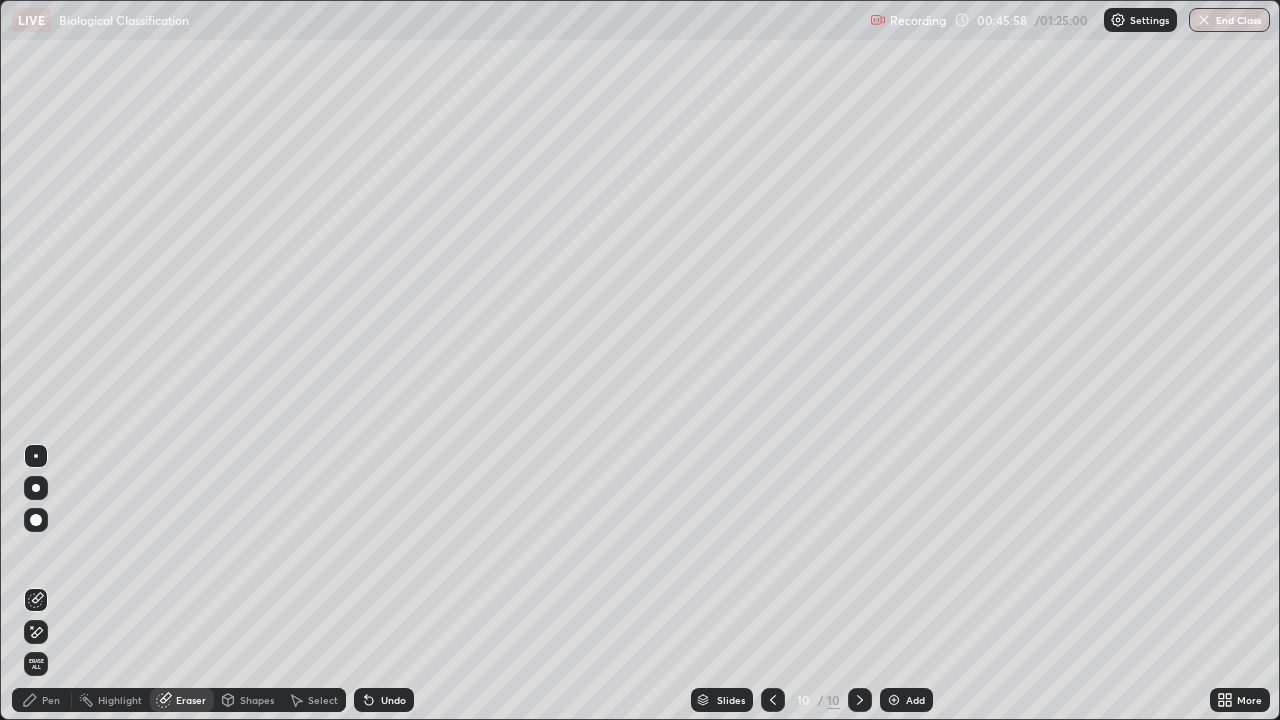 click on "Pen" at bounding box center [51, 700] 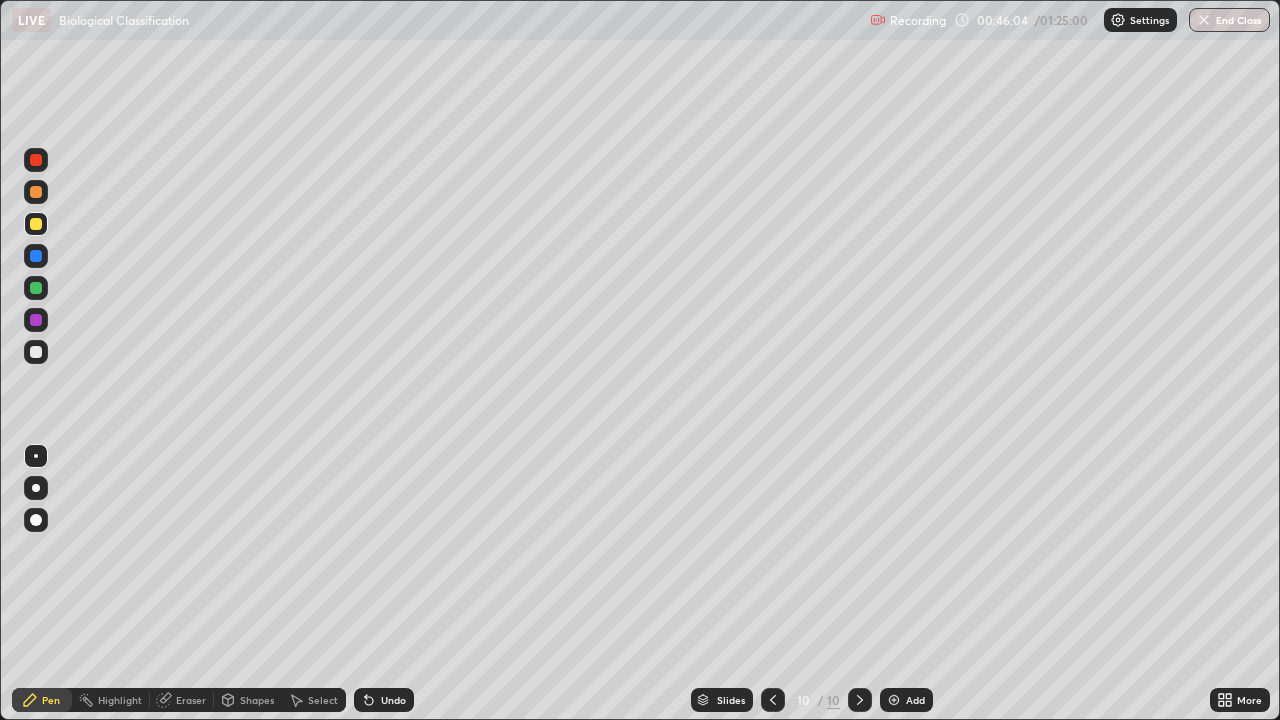 click on "Eraser" at bounding box center (182, 700) 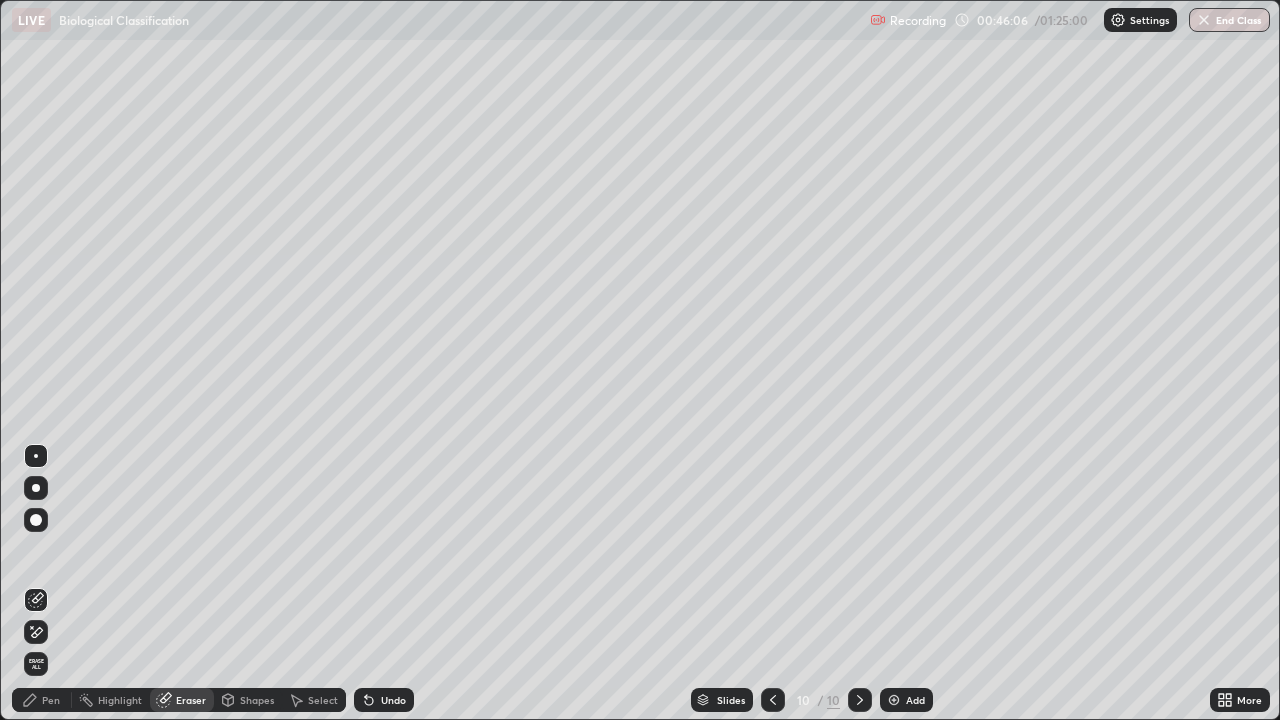 click on "Pen" at bounding box center [51, 700] 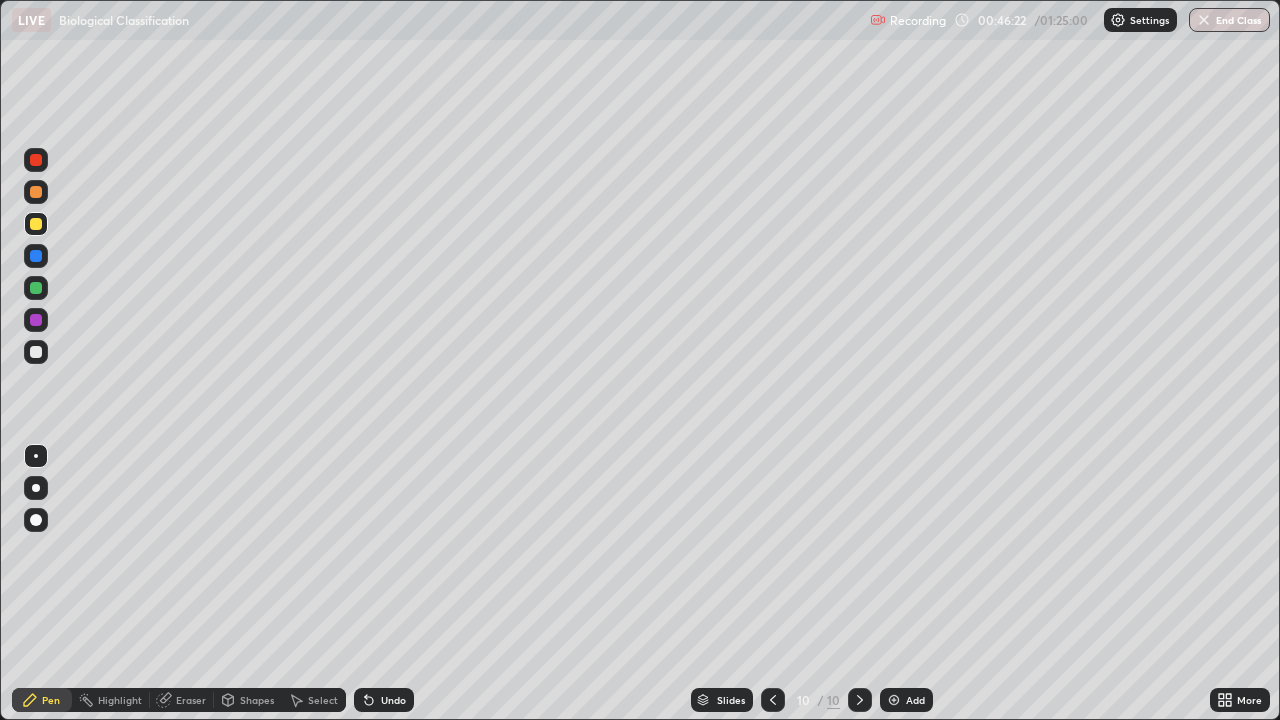 click at bounding box center [36, 320] 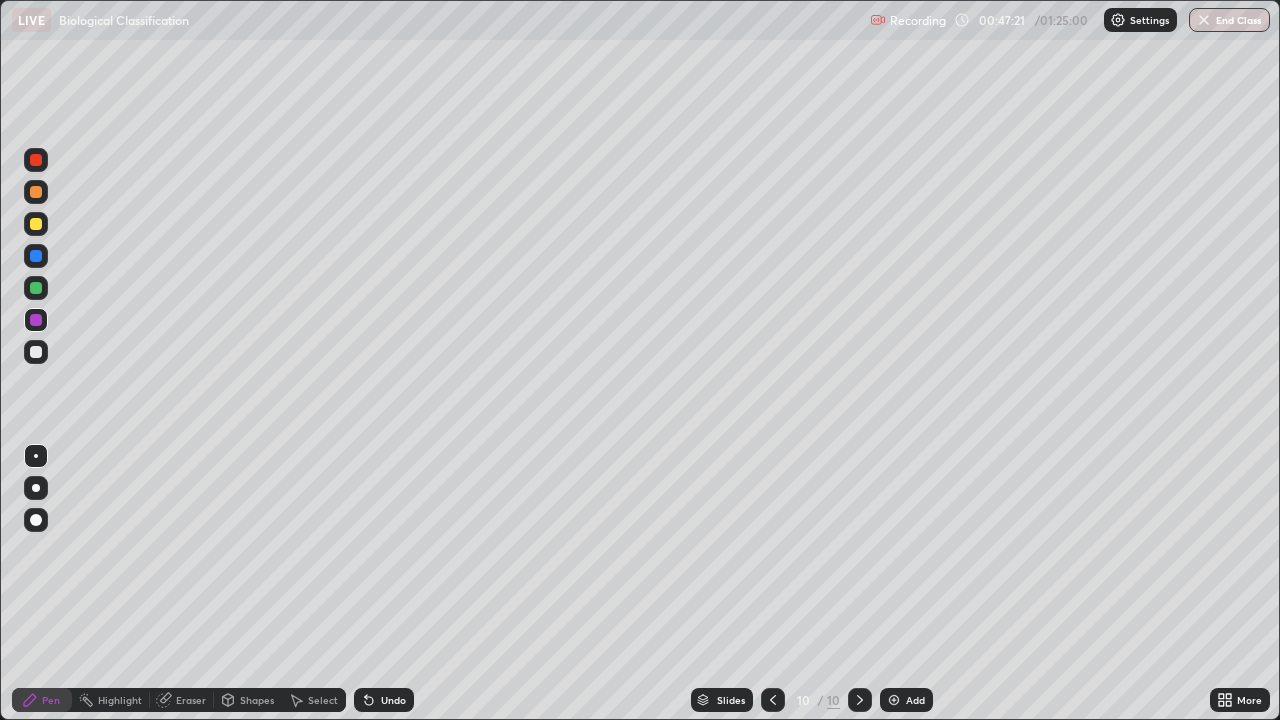 click at bounding box center [894, 700] 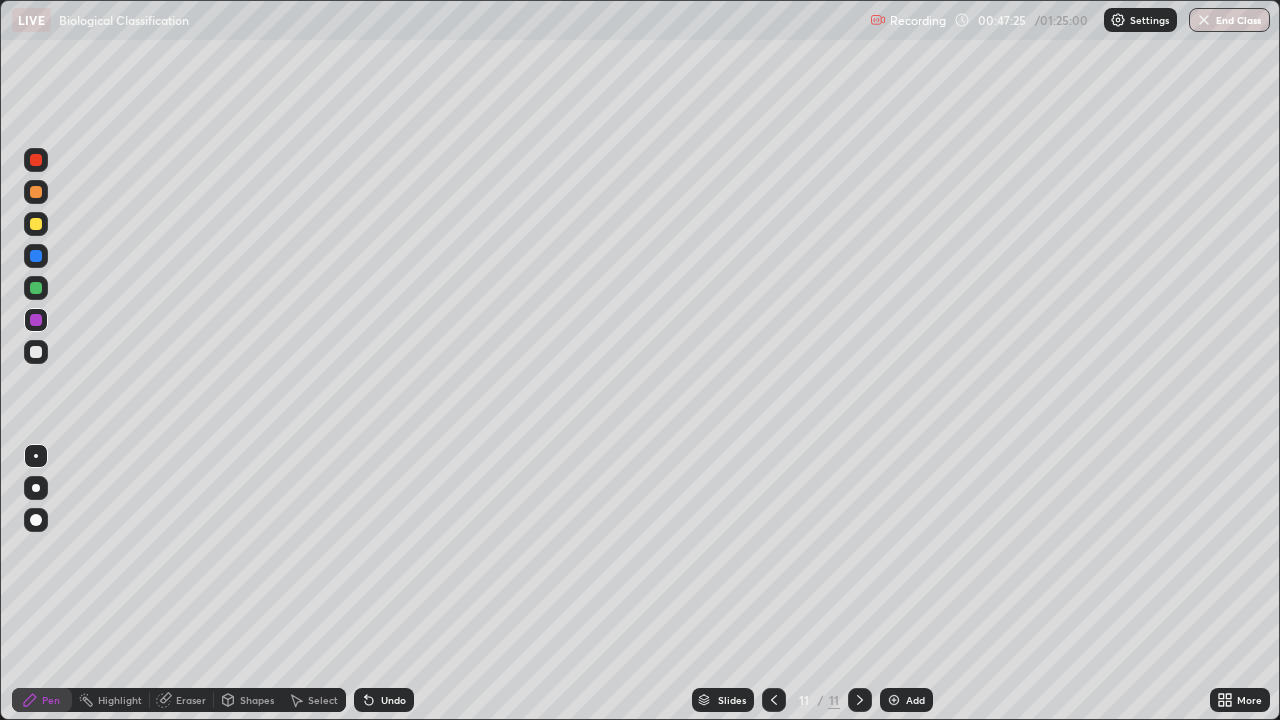 click at bounding box center (36, 224) 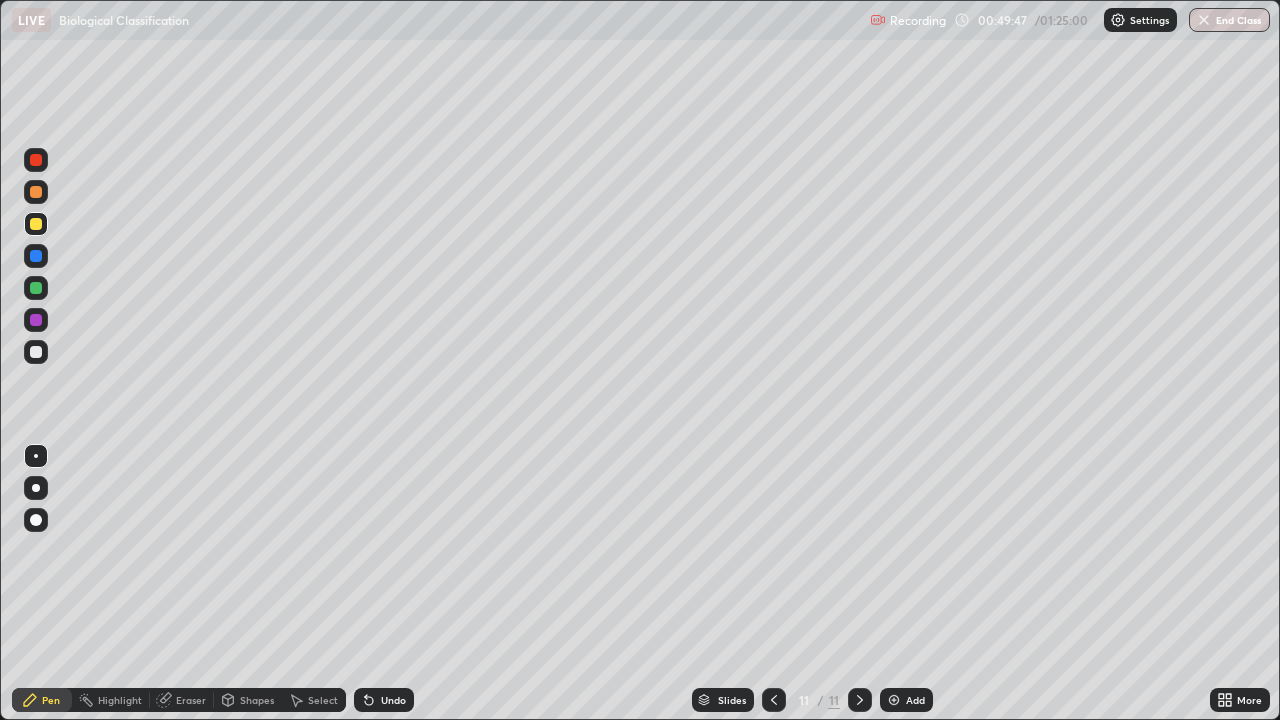 click on "Eraser" at bounding box center [191, 700] 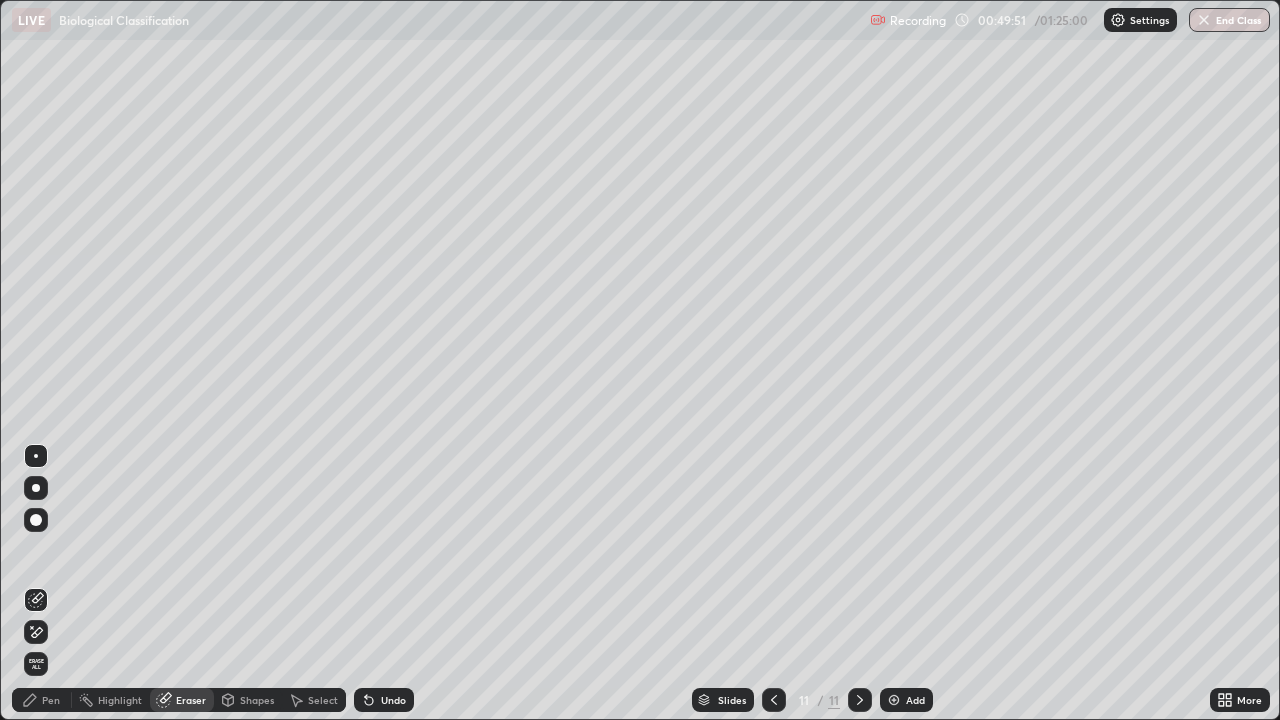 click on "Pen" at bounding box center (42, 700) 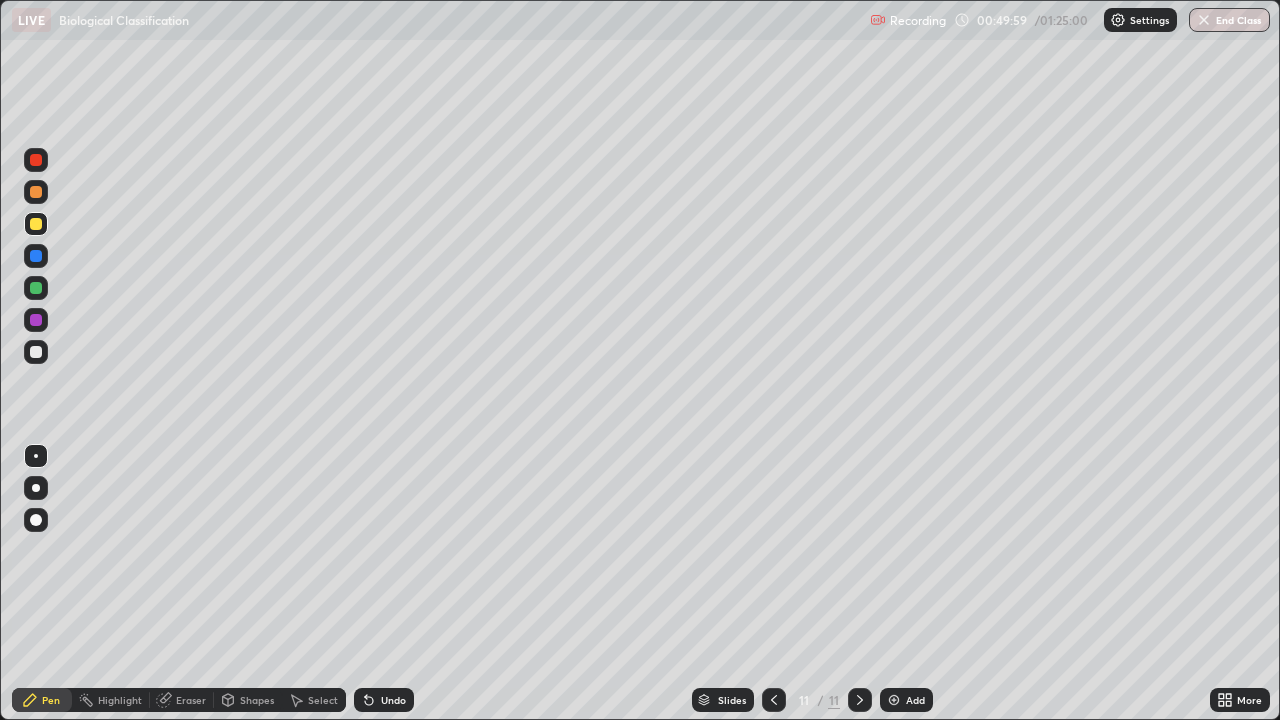 click at bounding box center (36, 352) 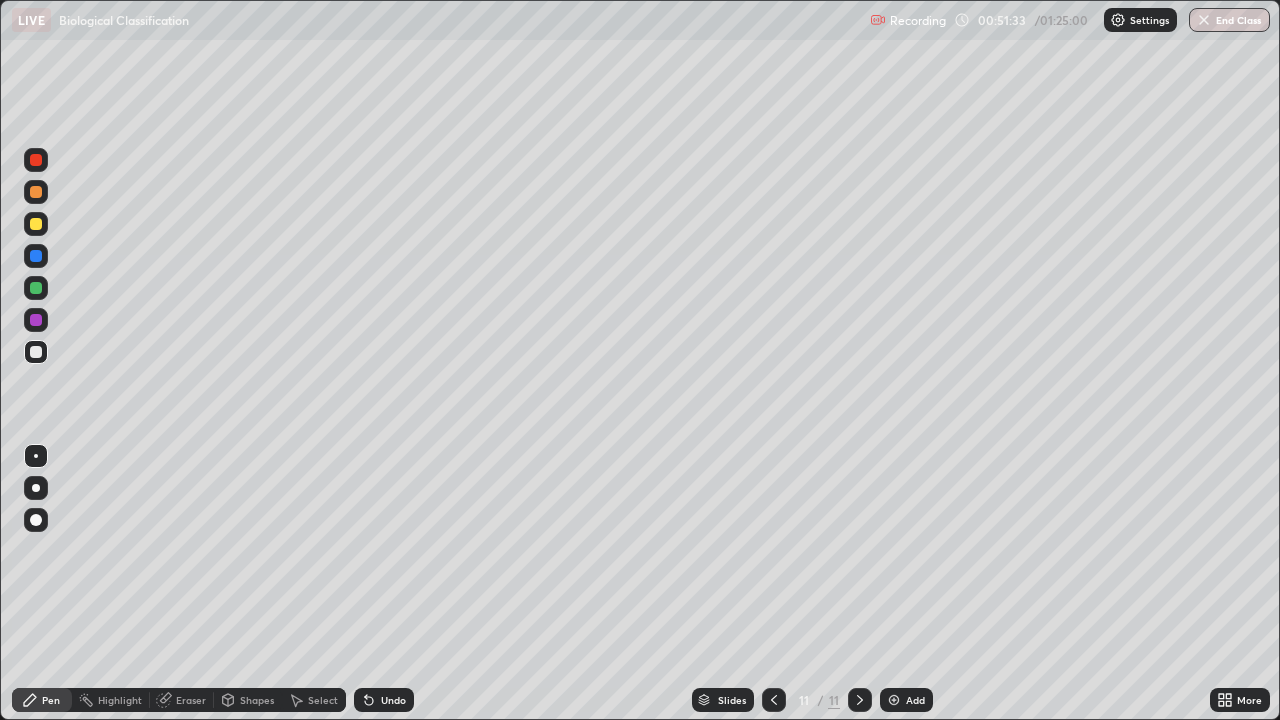 click at bounding box center [36, 160] 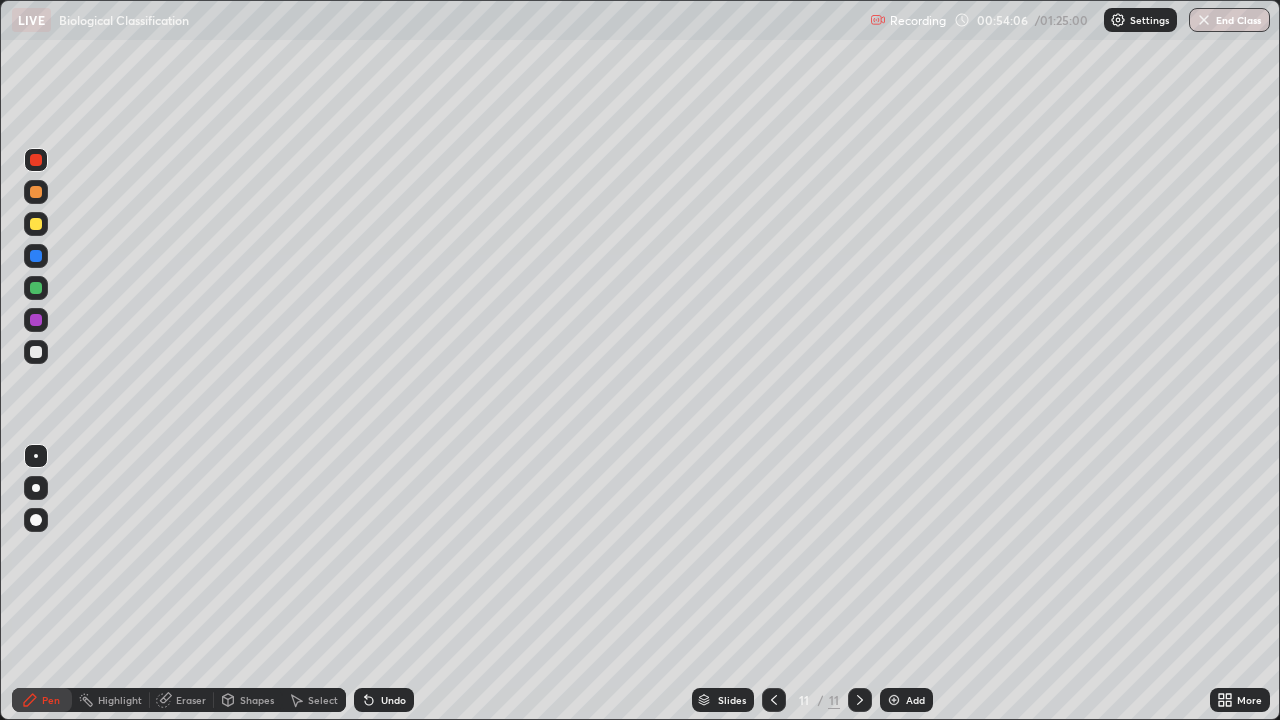 click at bounding box center (894, 700) 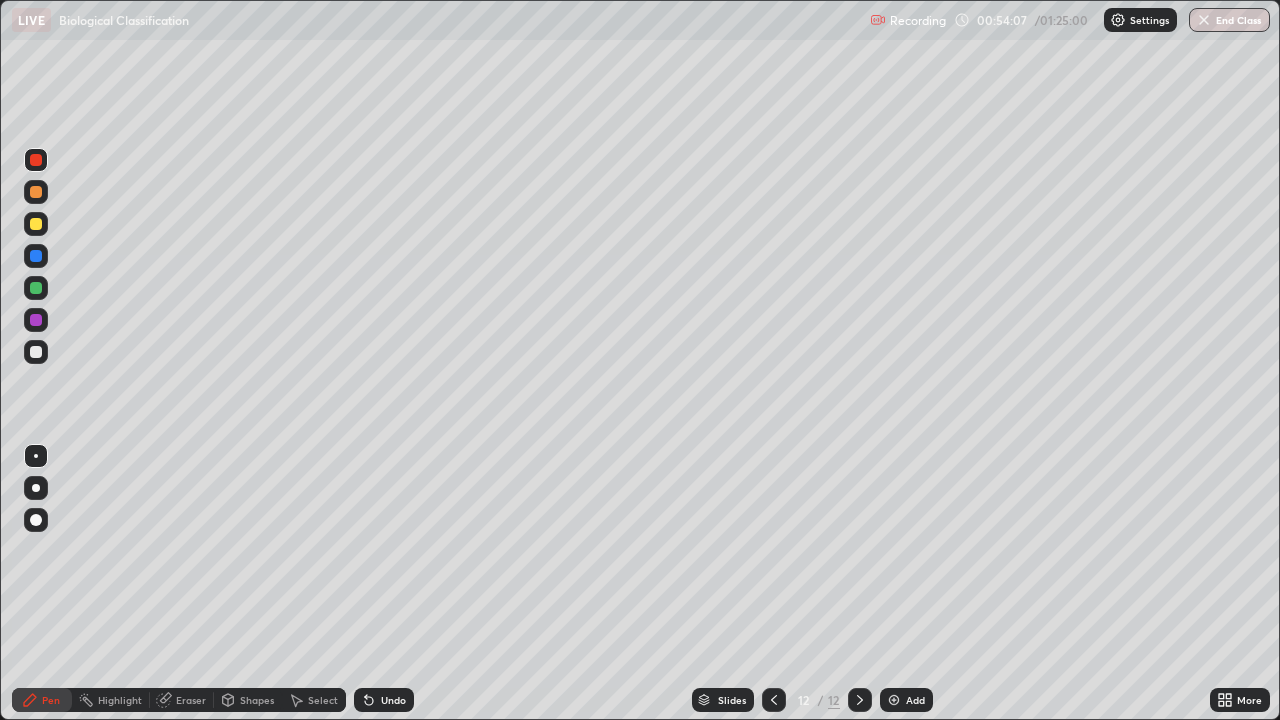 click at bounding box center (36, 224) 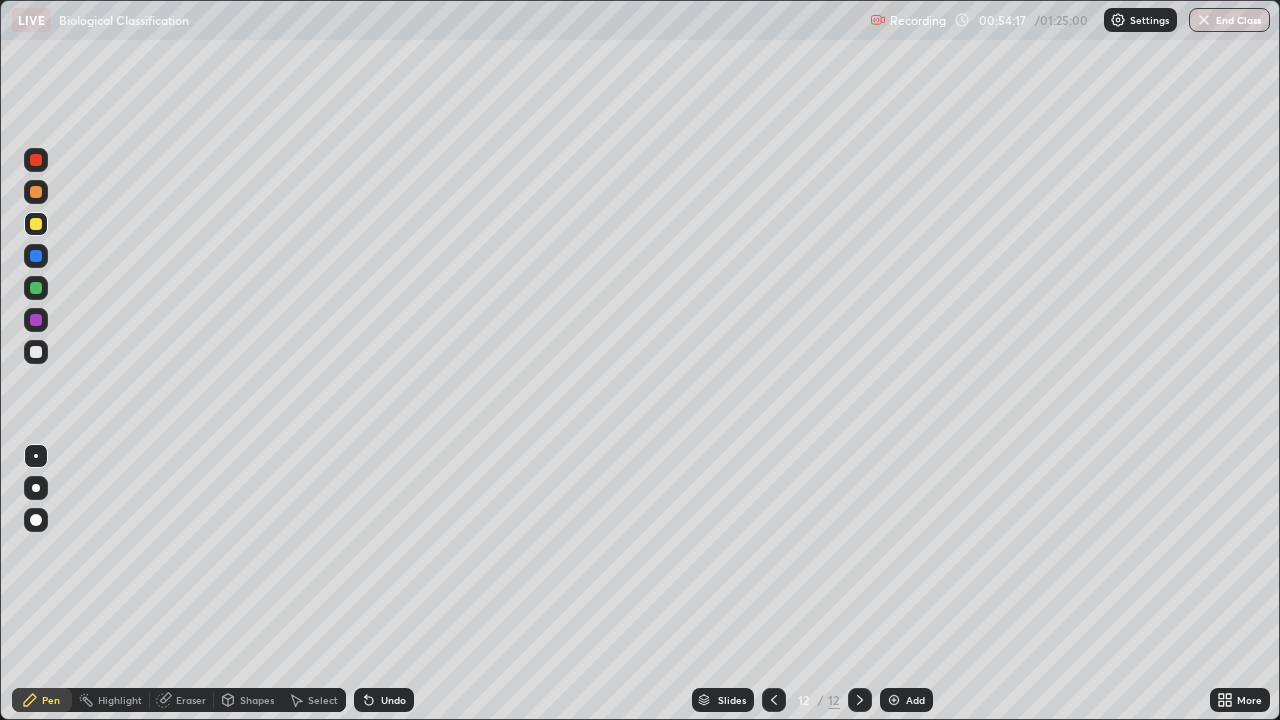 click on "Eraser" at bounding box center (191, 700) 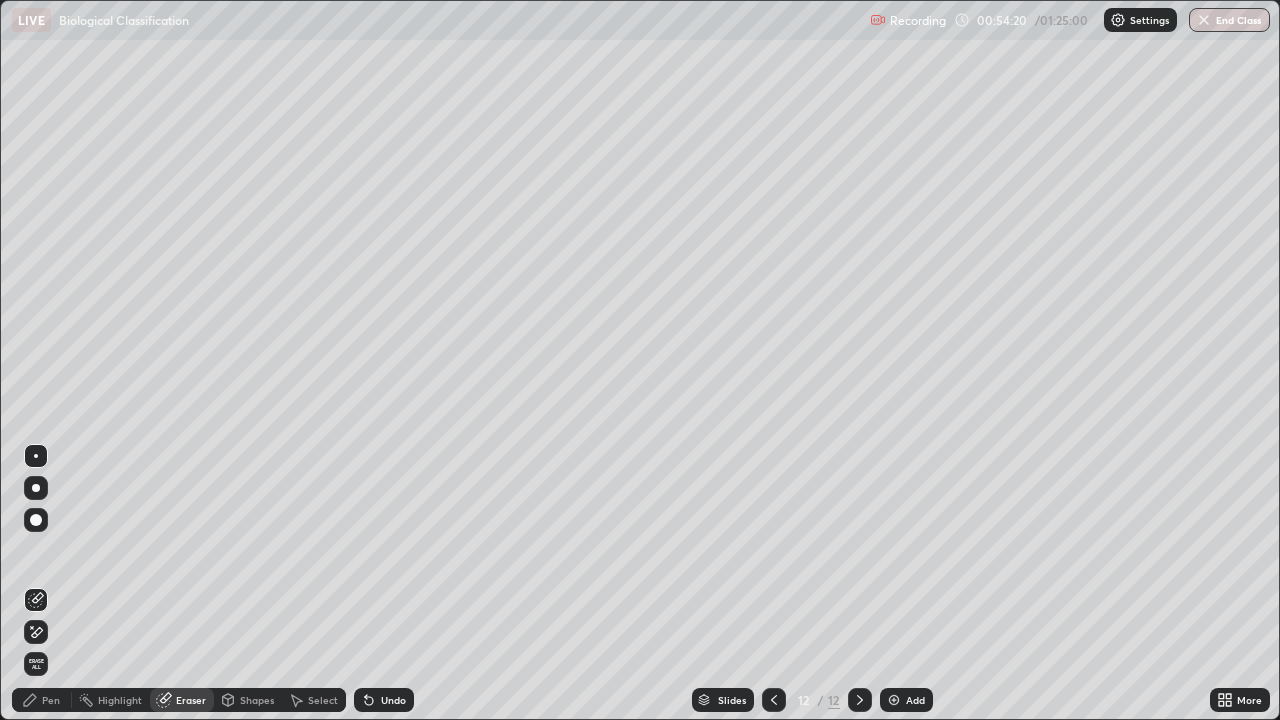 click on "Pen" at bounding box center [51, 700] 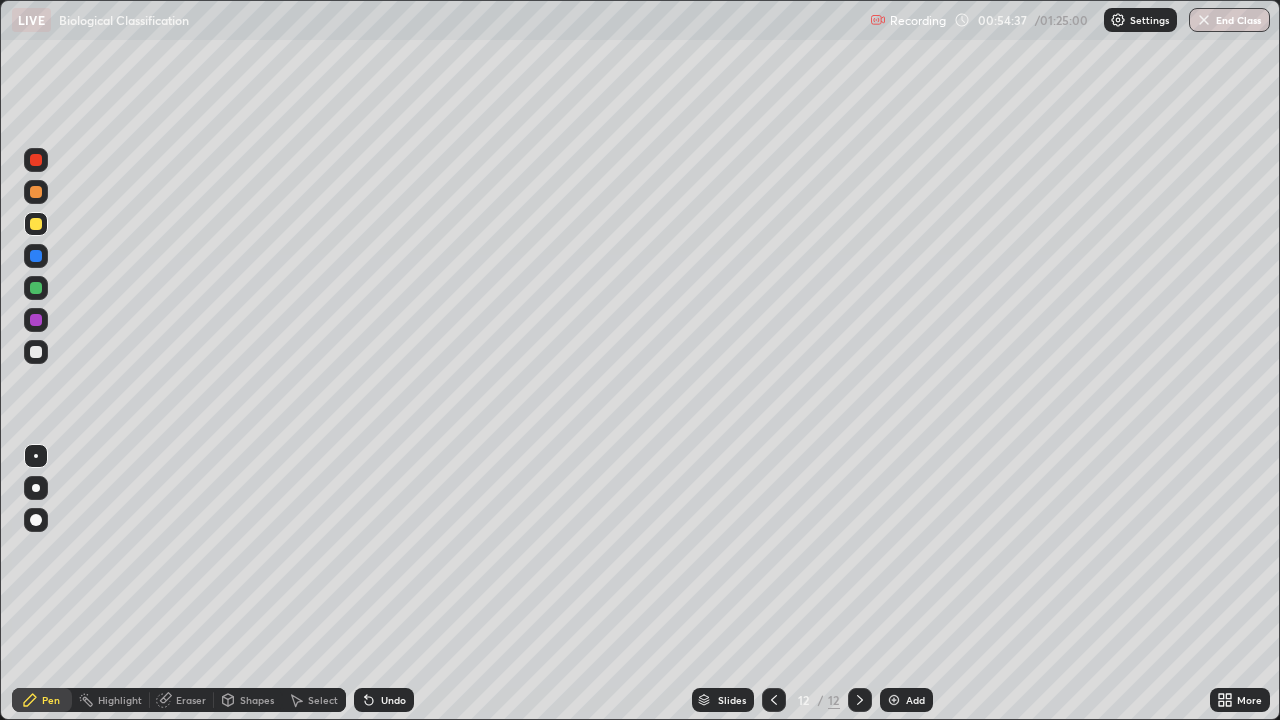 click on "Eraser" at bounding box center (191, 700) 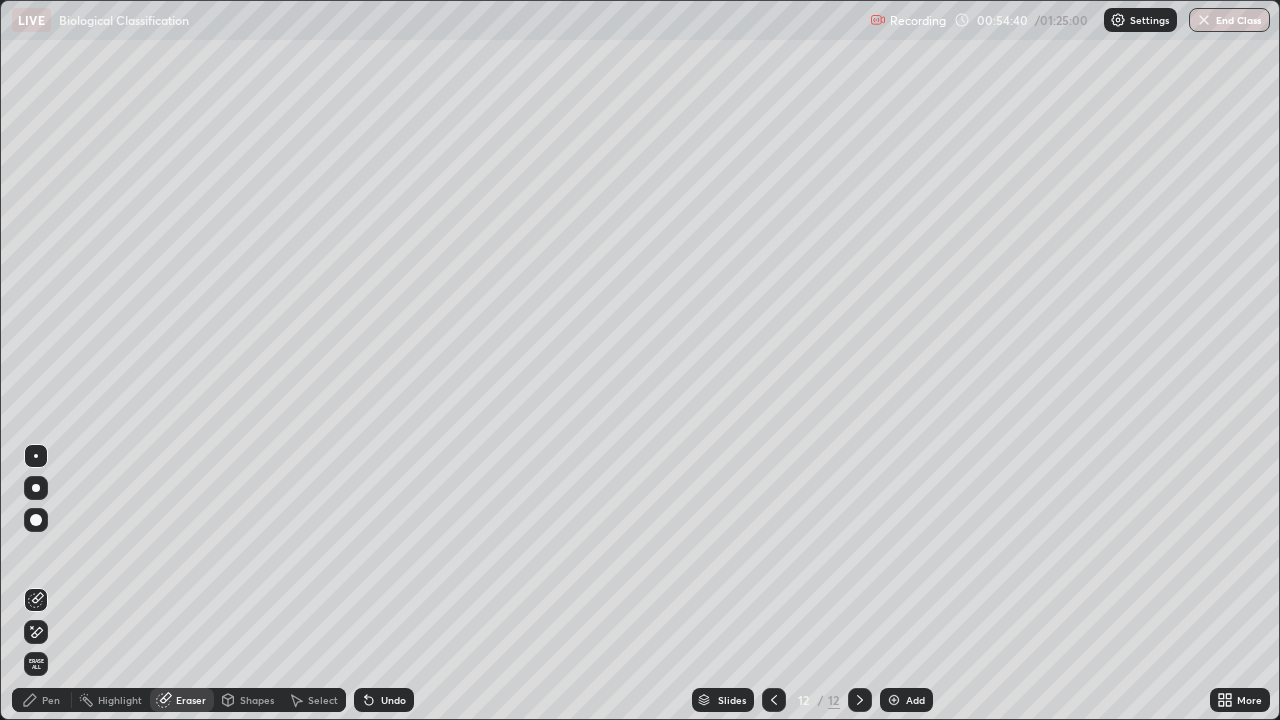 click on "Pen" at bounding box center (51, 700) 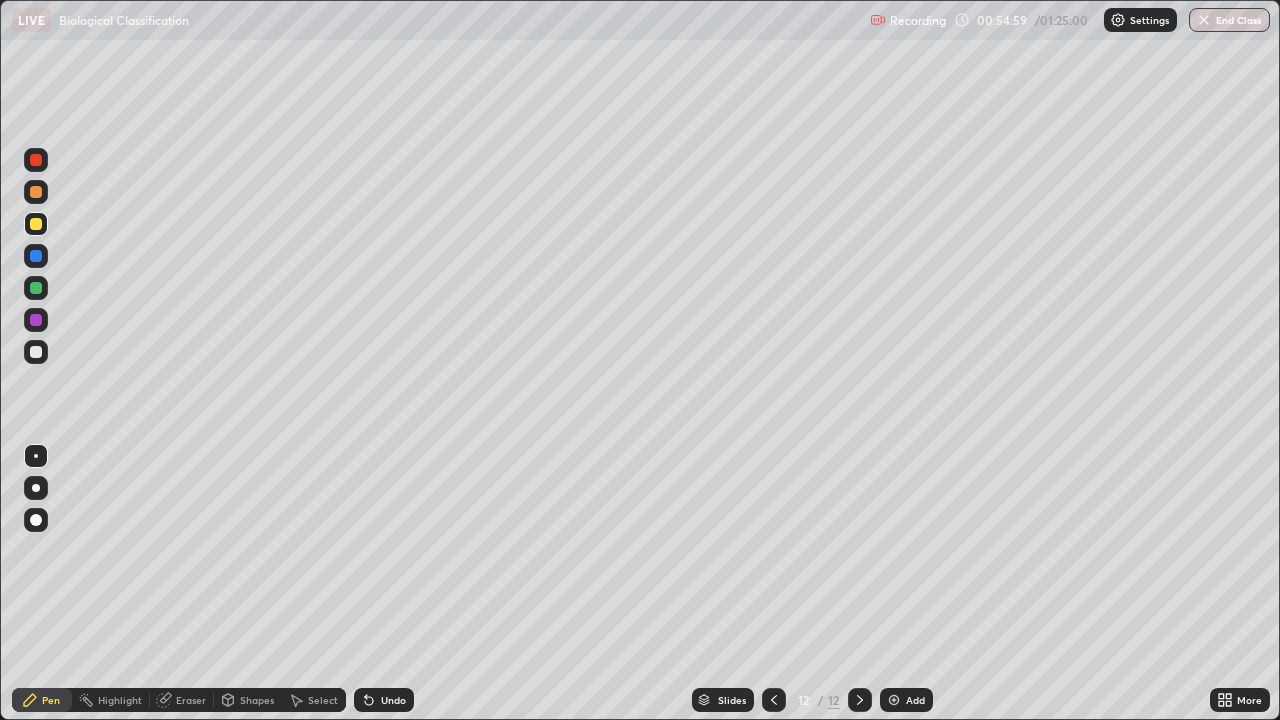 click at bounding box center [36, 352] 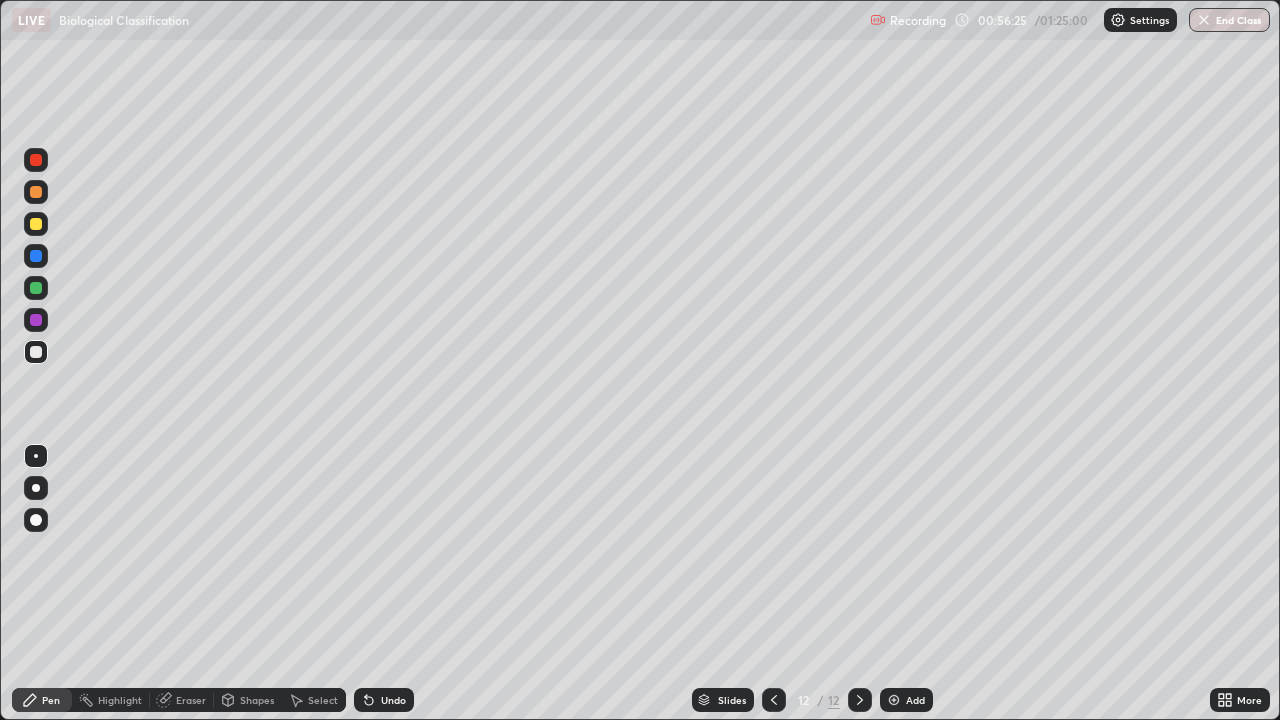 click on "Eraser" at bounding box center [191, 700] 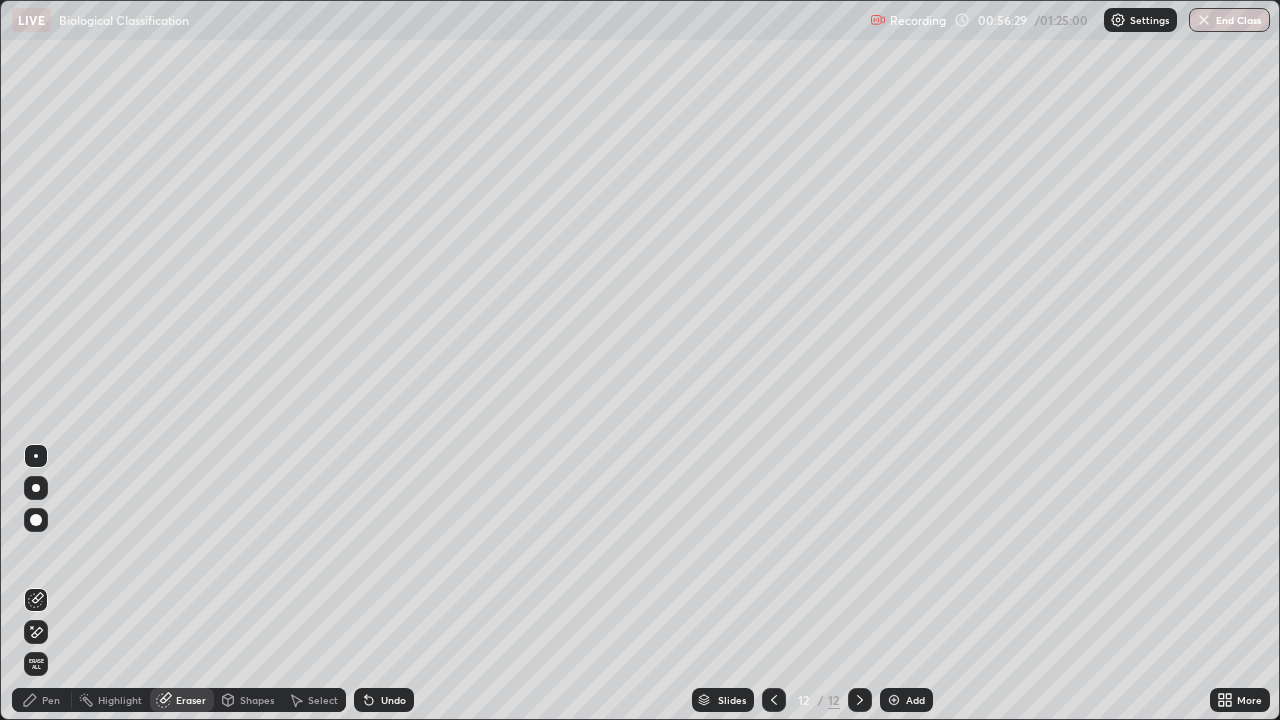 click on "Pen" at bounding box center [51, 700] 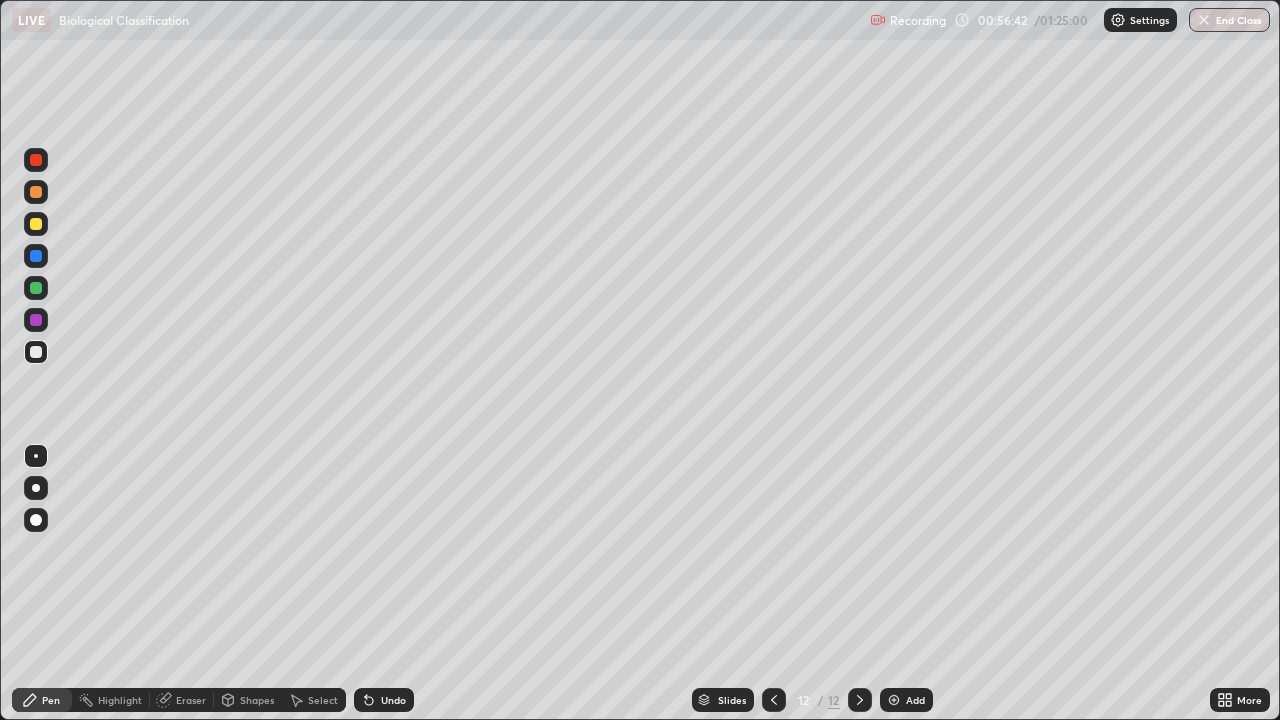 click at bounding box center (36, 224) 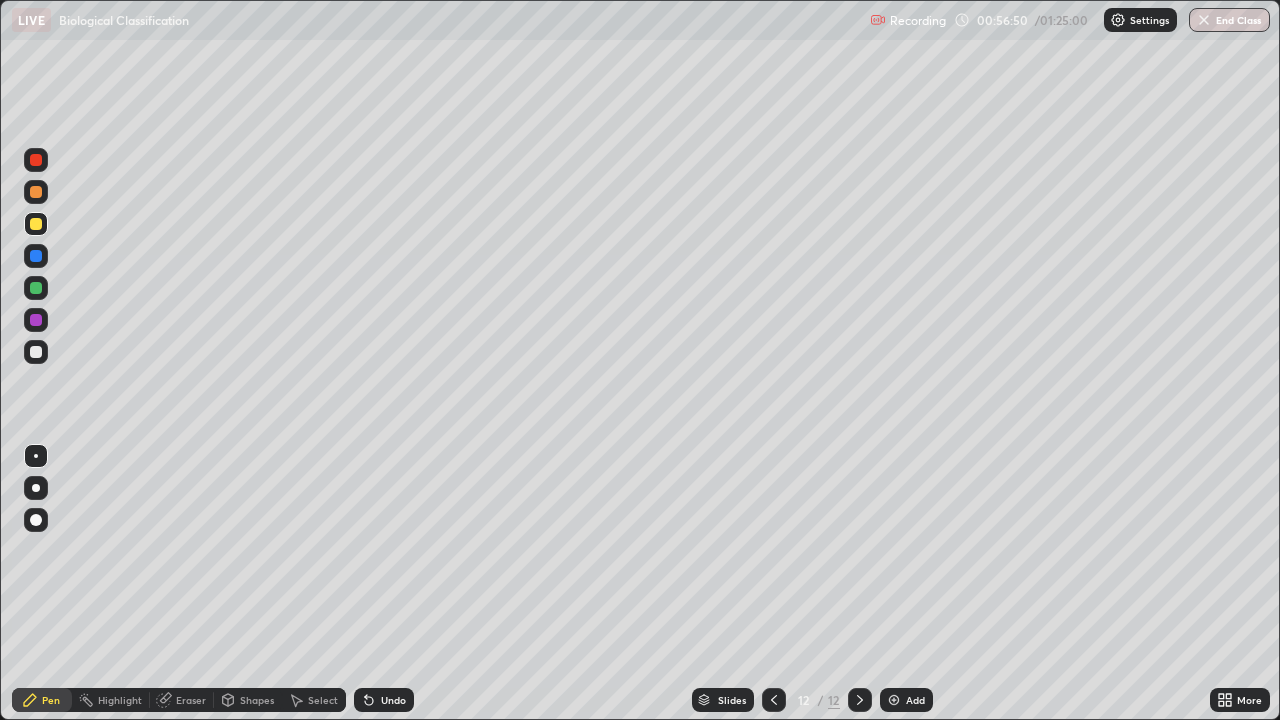 click on "Setting up your live class" at bounding box center [640, 360] 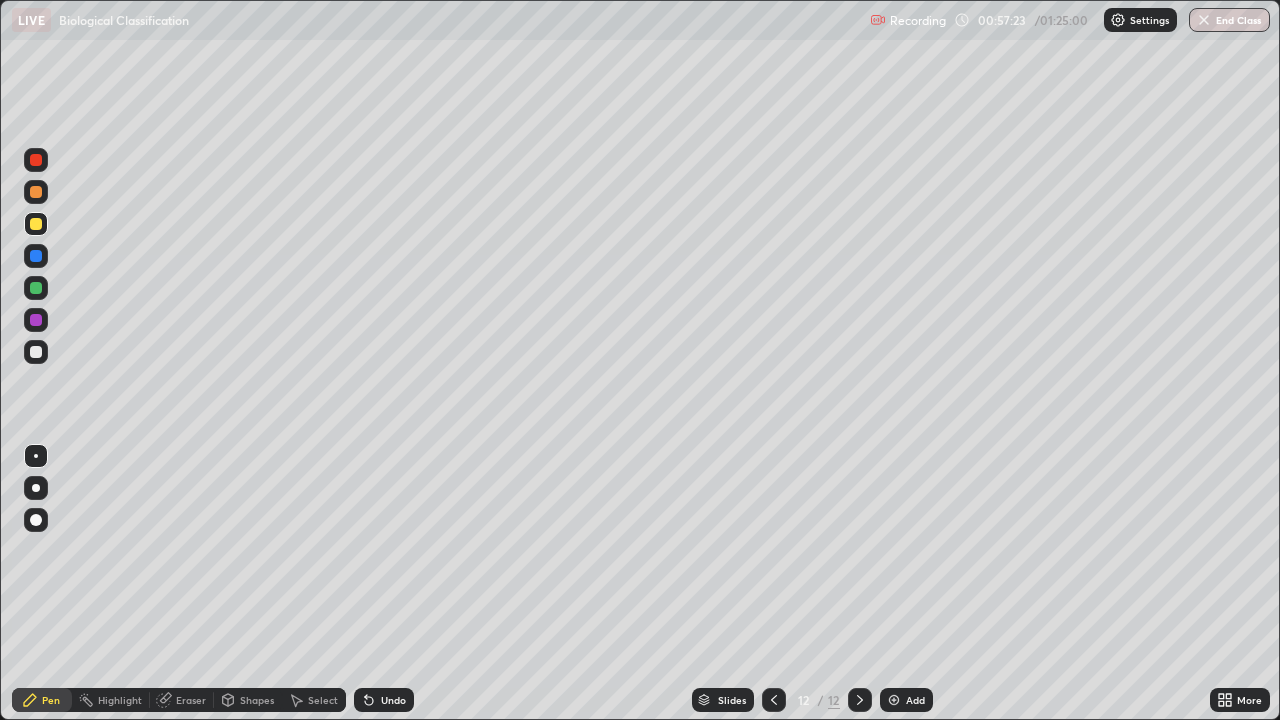 click on "Eraser" at bounding box center (191, 700) 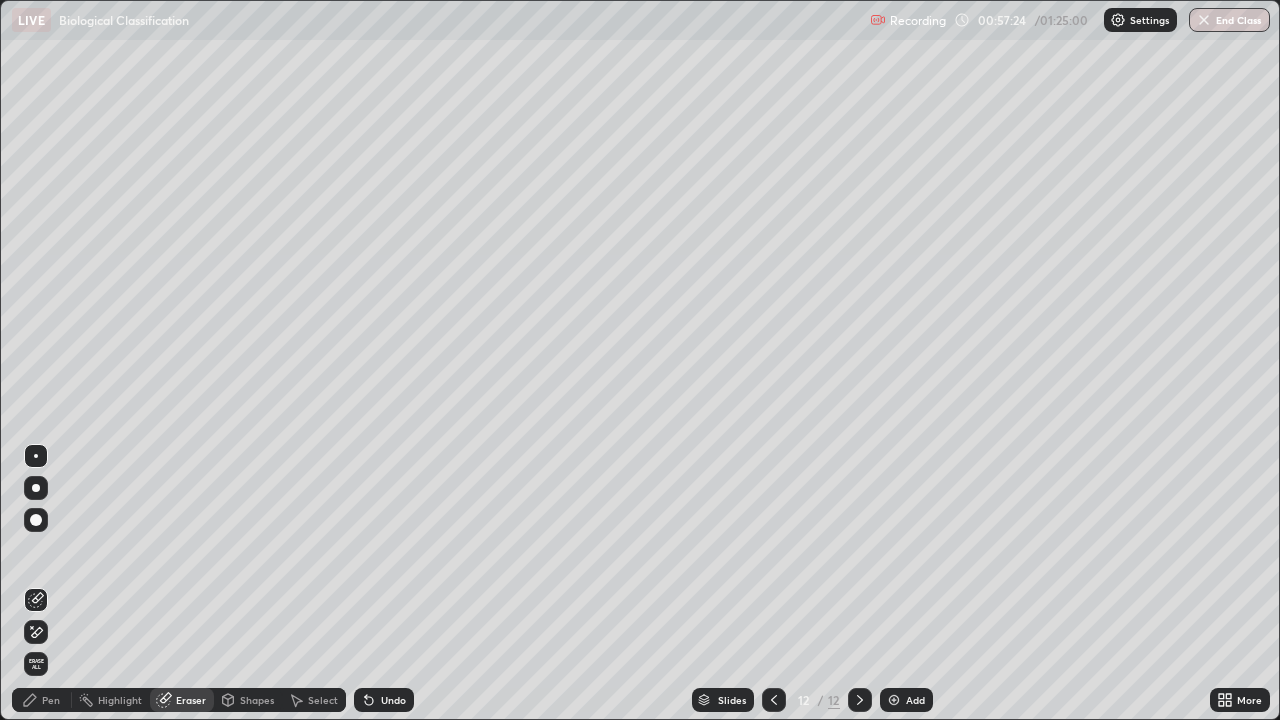 click on "Pen" at bounding box center (51, 700) 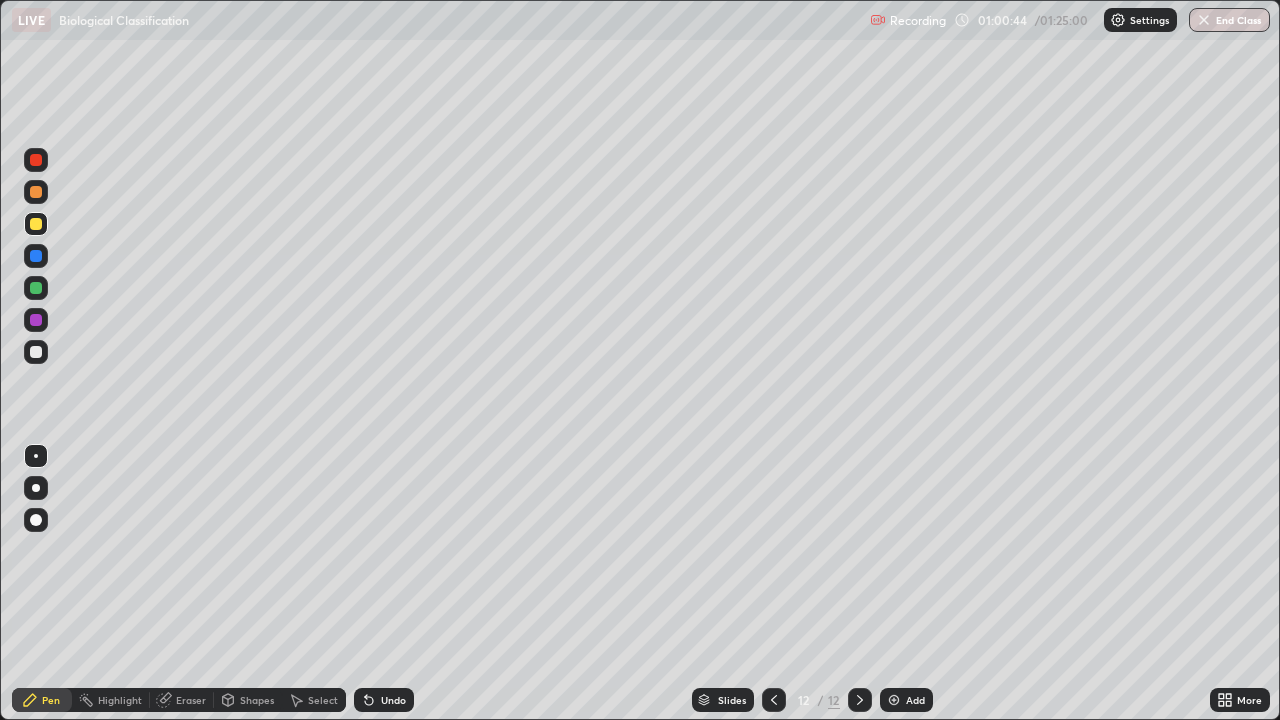 click at bounding box center (894, 700) 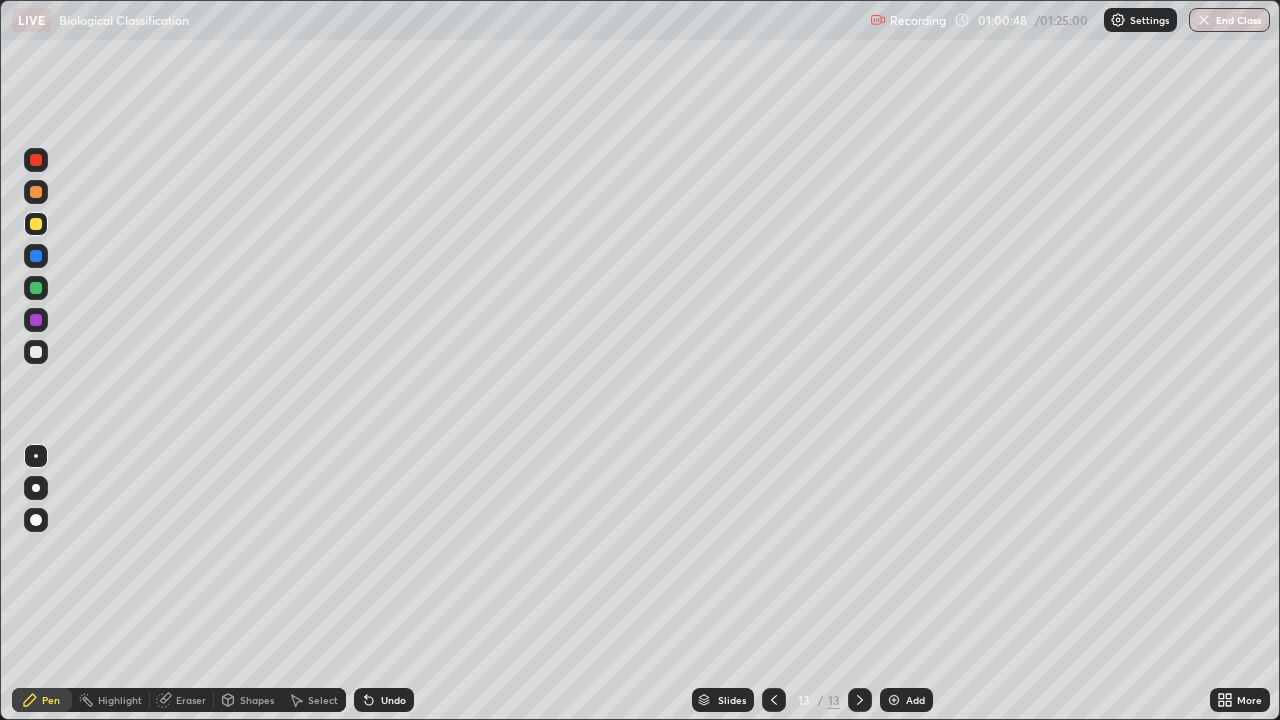 click at bounding box center [36, 224] 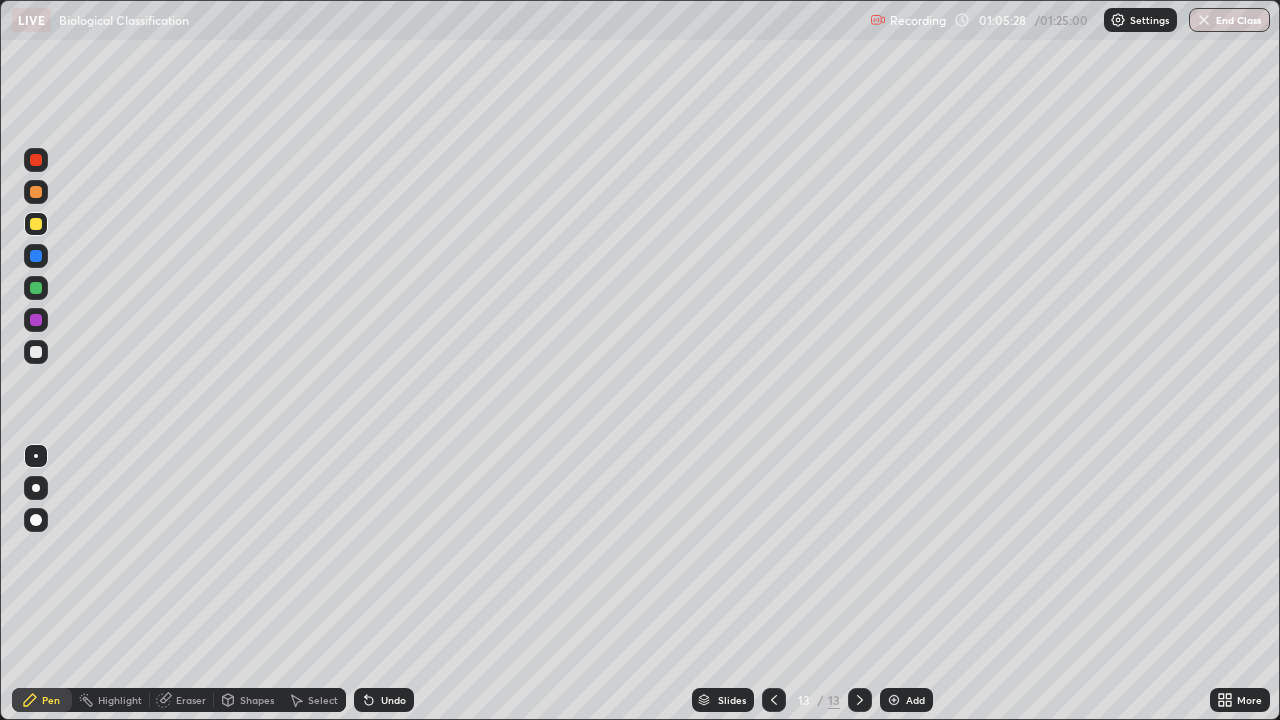 click at bounding box center [36, 352] 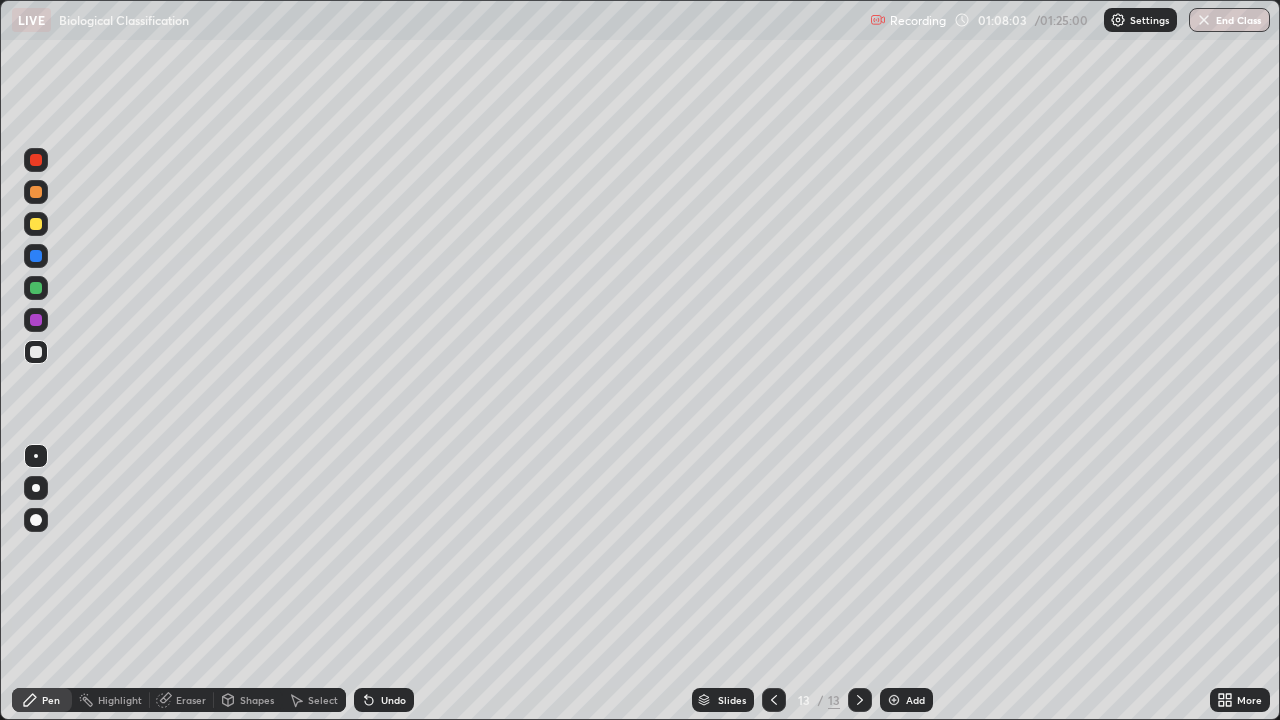 click at bounding box center (894, 700) 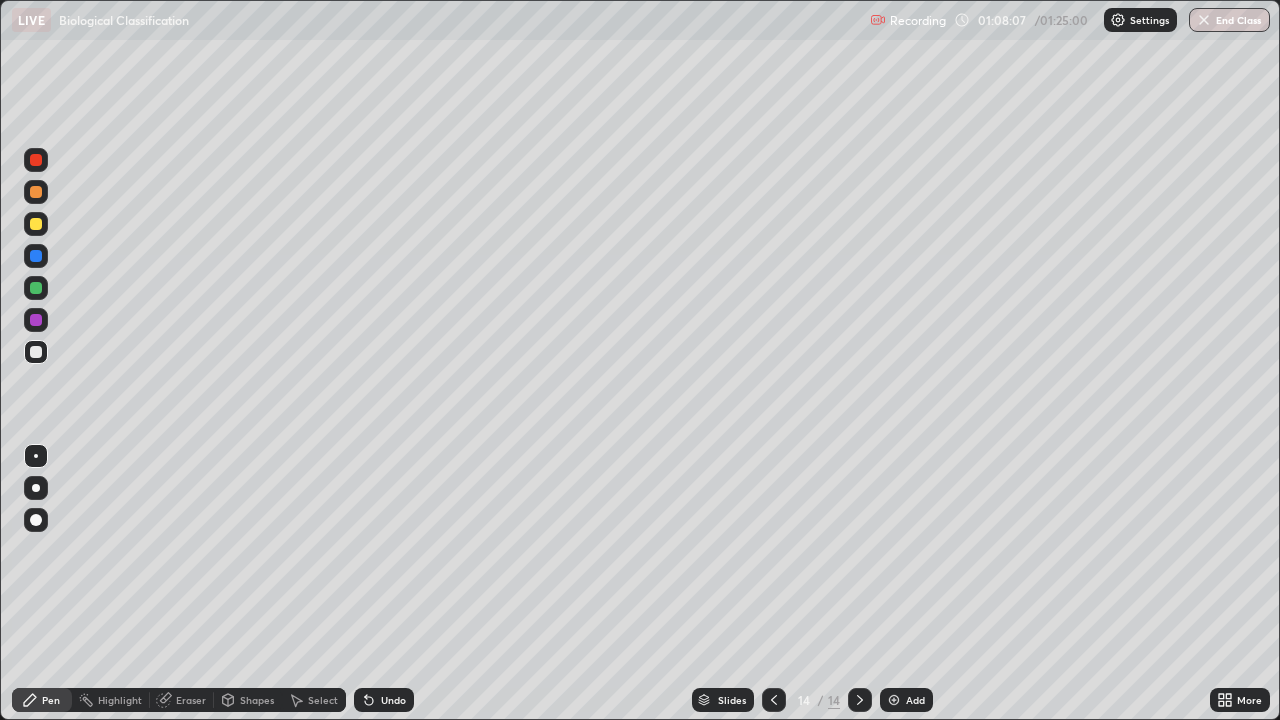 click 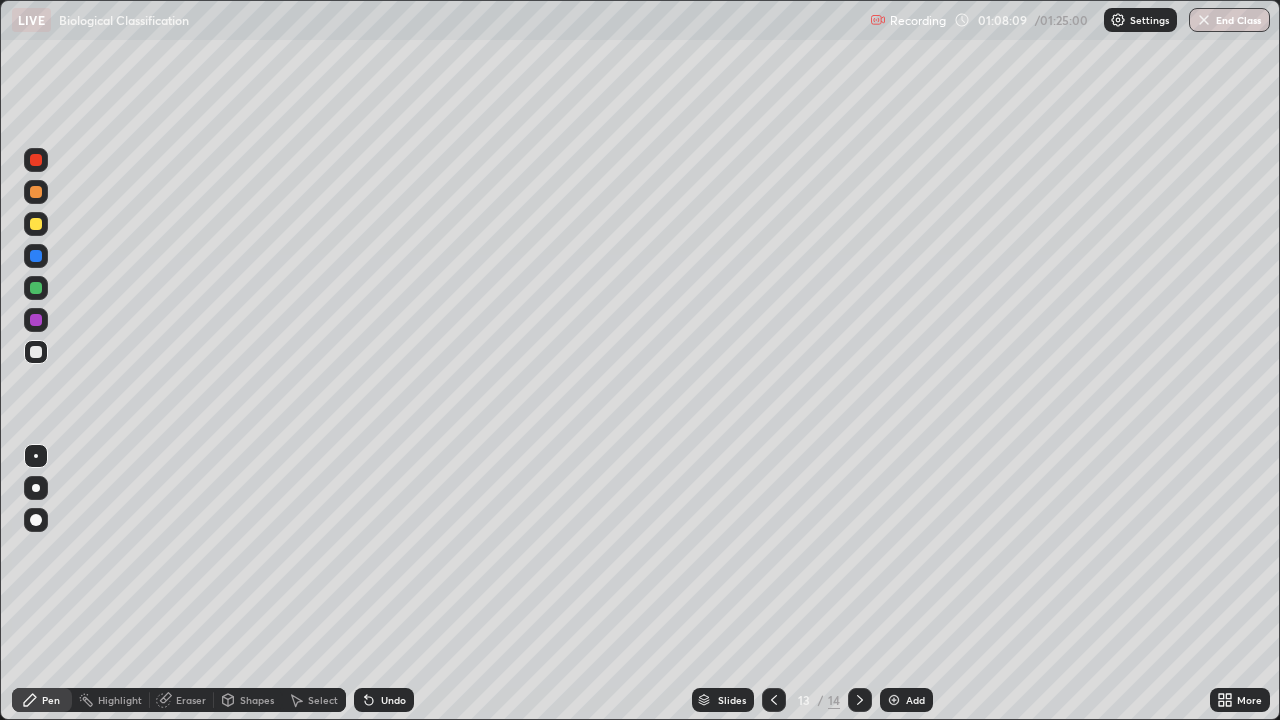 click 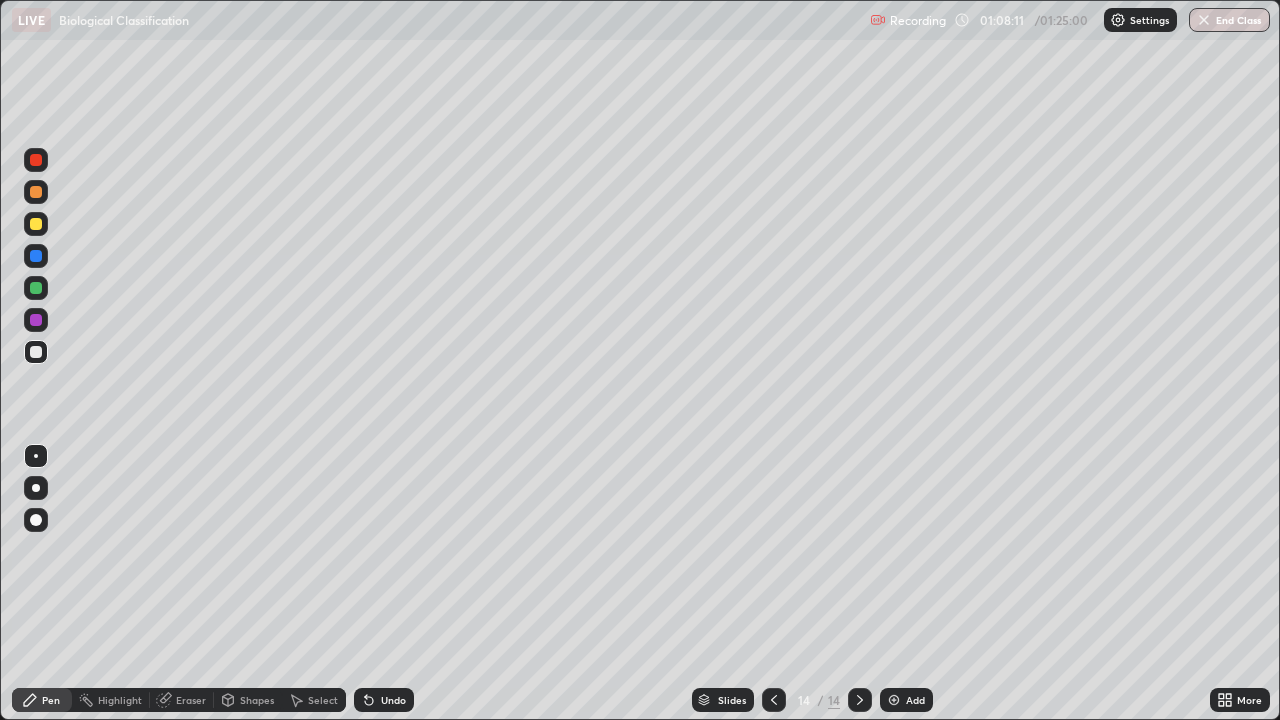 click at bounding box center (36, 224) 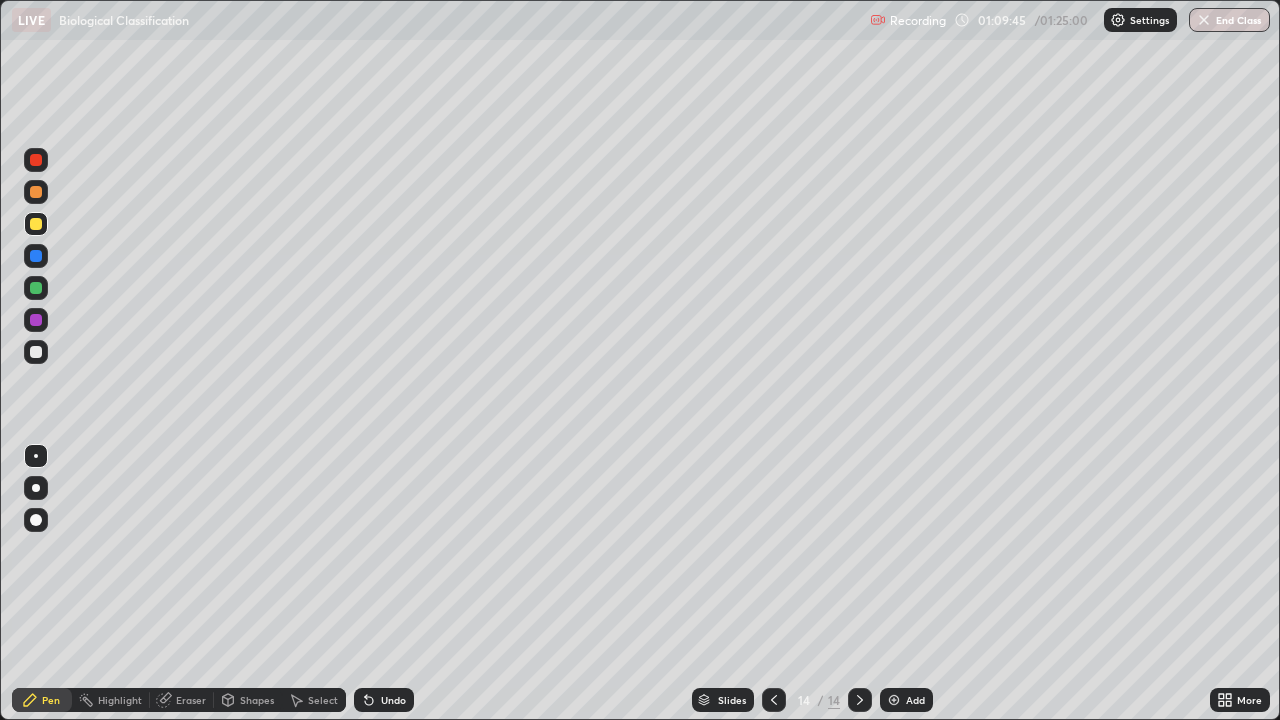 click on "Eraser" at bounding box center [191, 700] 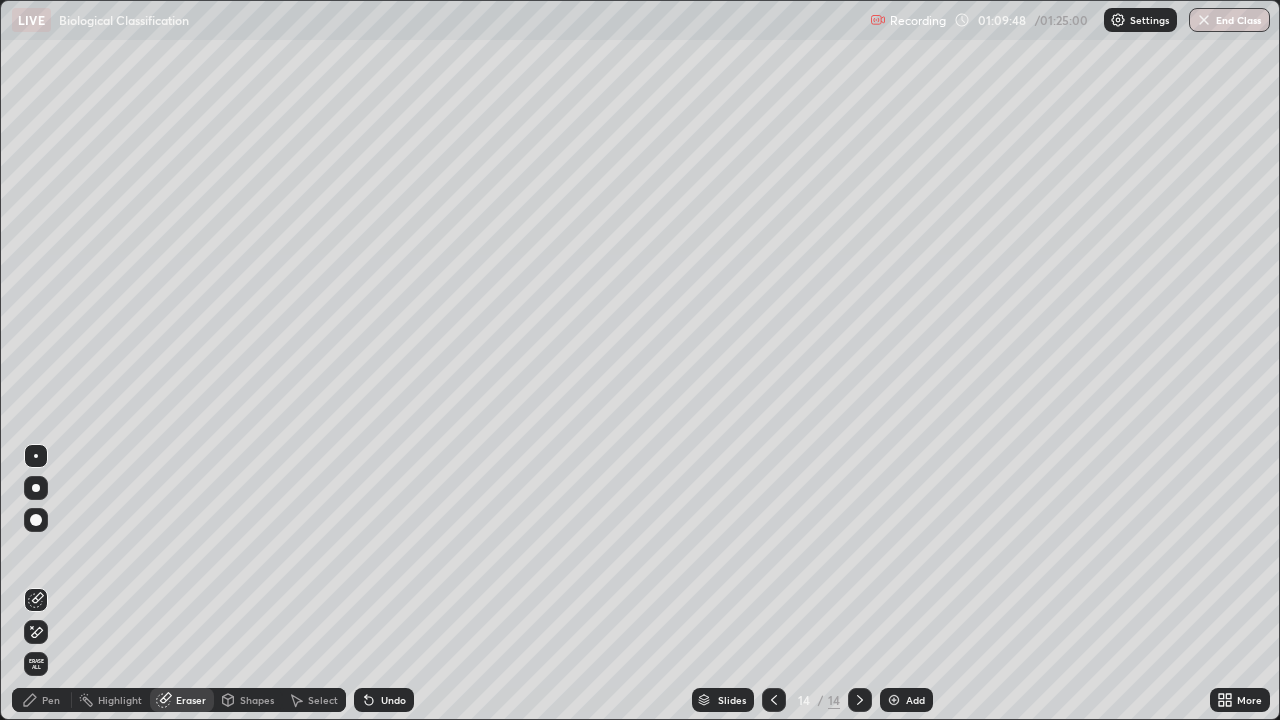 click on "Pen" at bounding box center [42, 700] 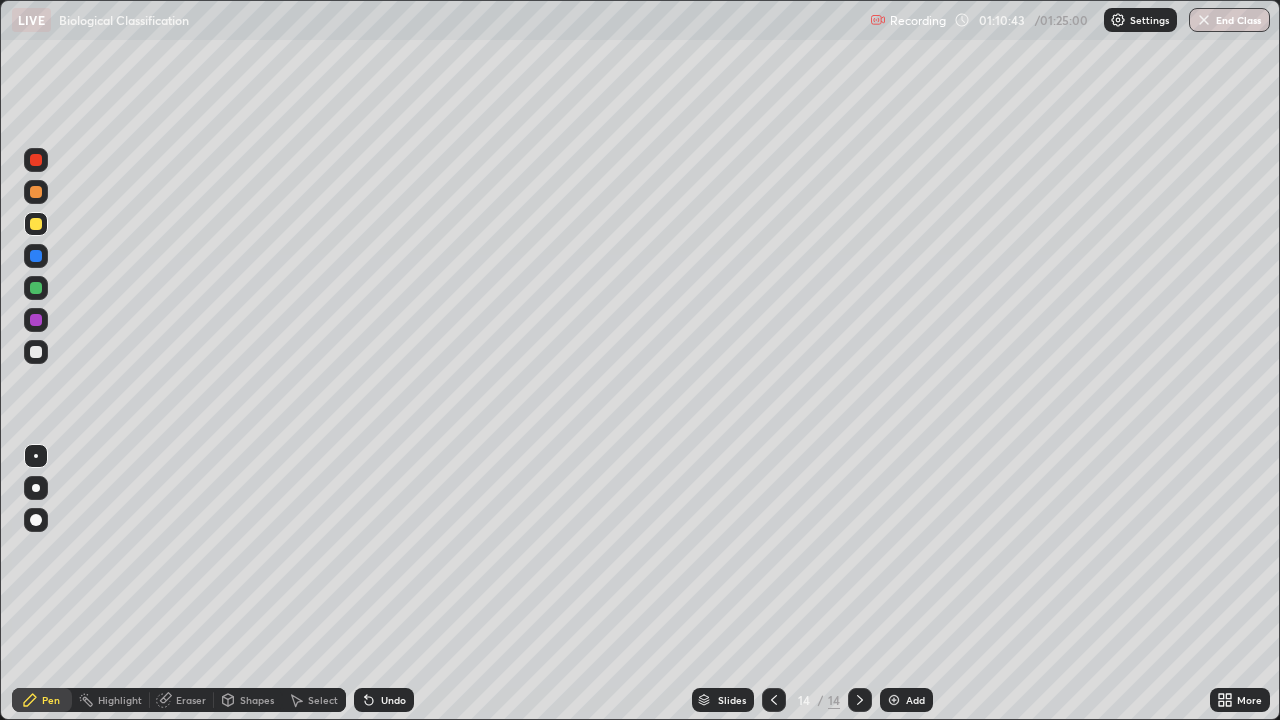 click at bounding box center [894, 700] 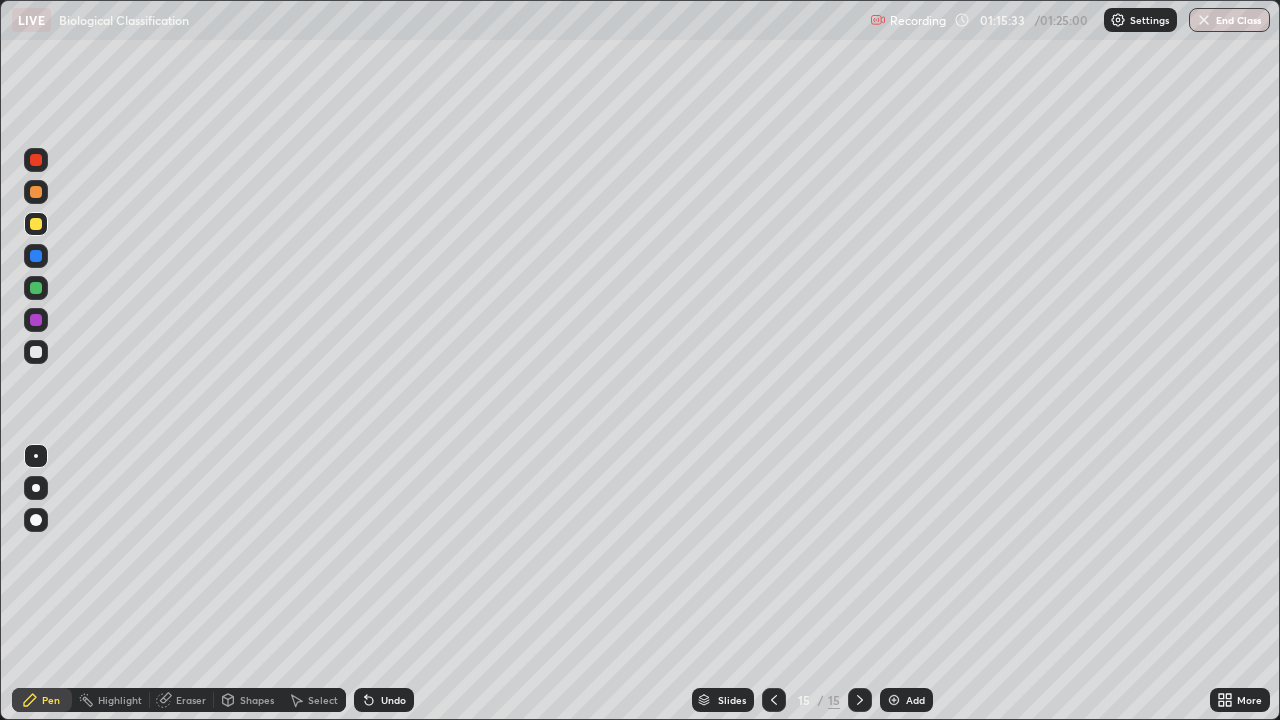 click at bounding box center (894, 700) 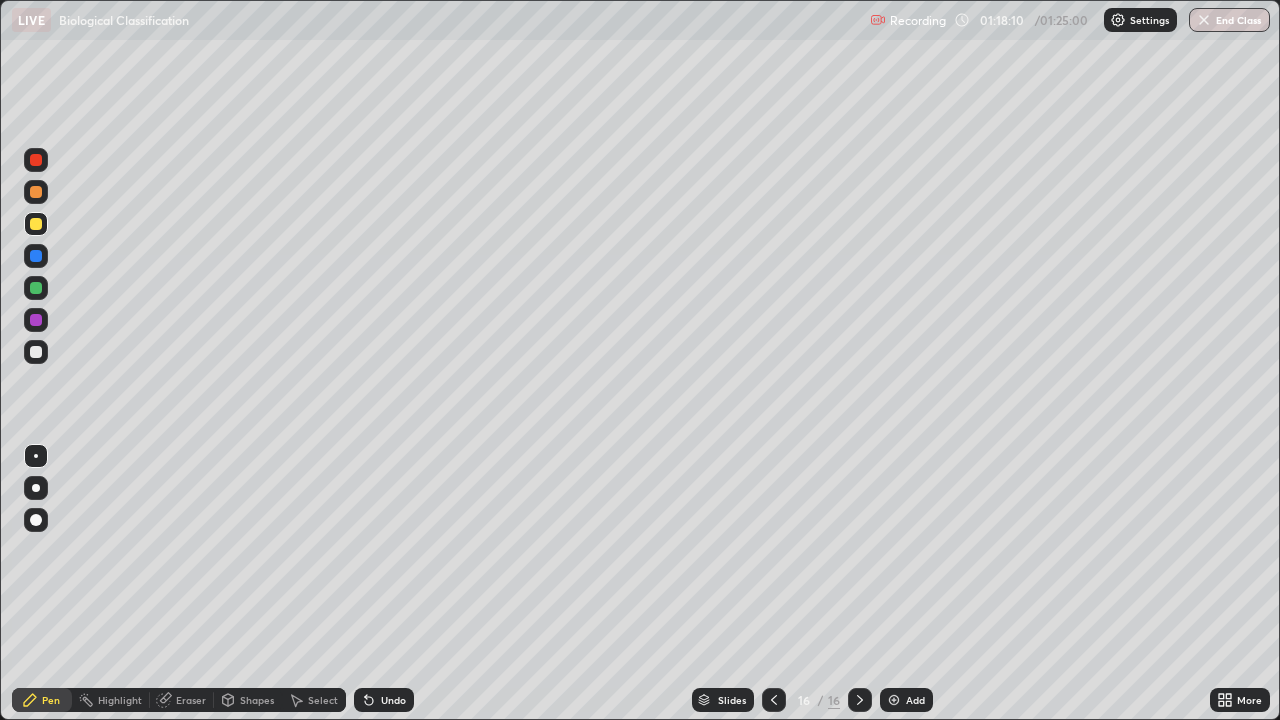 click on "End Class" at bounding box center (1229, 20) 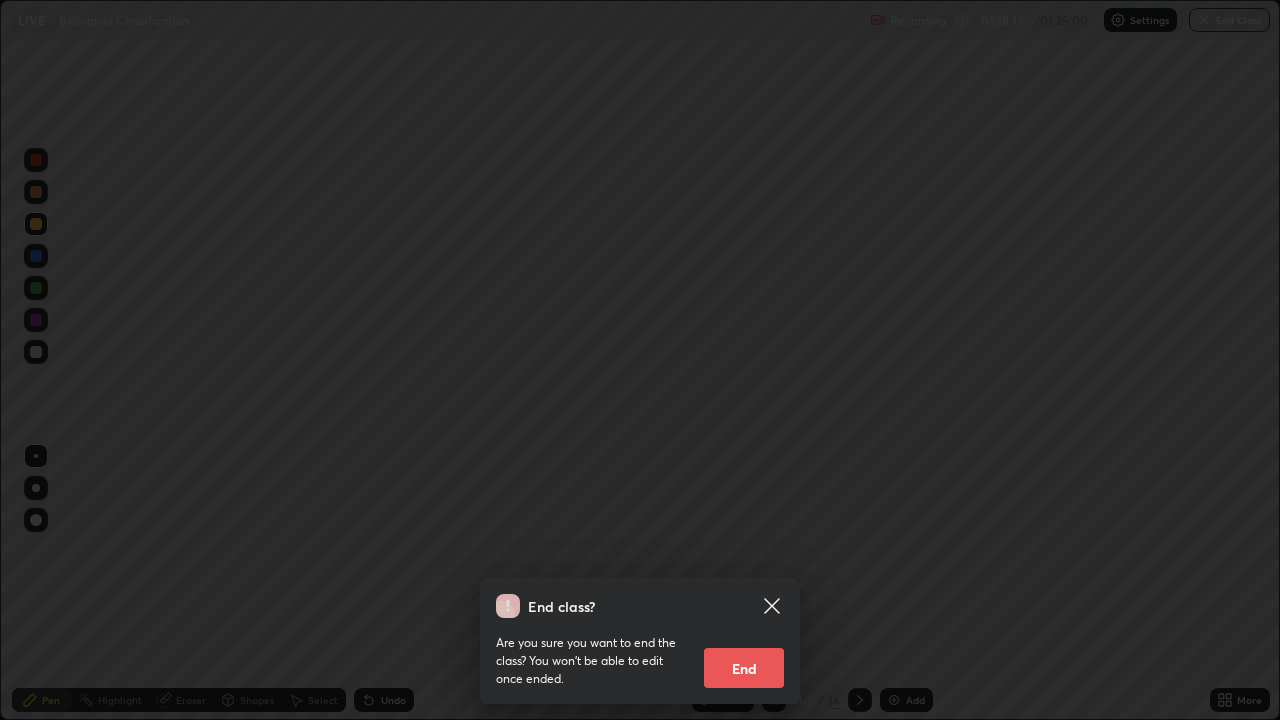 click on "End" at bounding box center [744, 668] 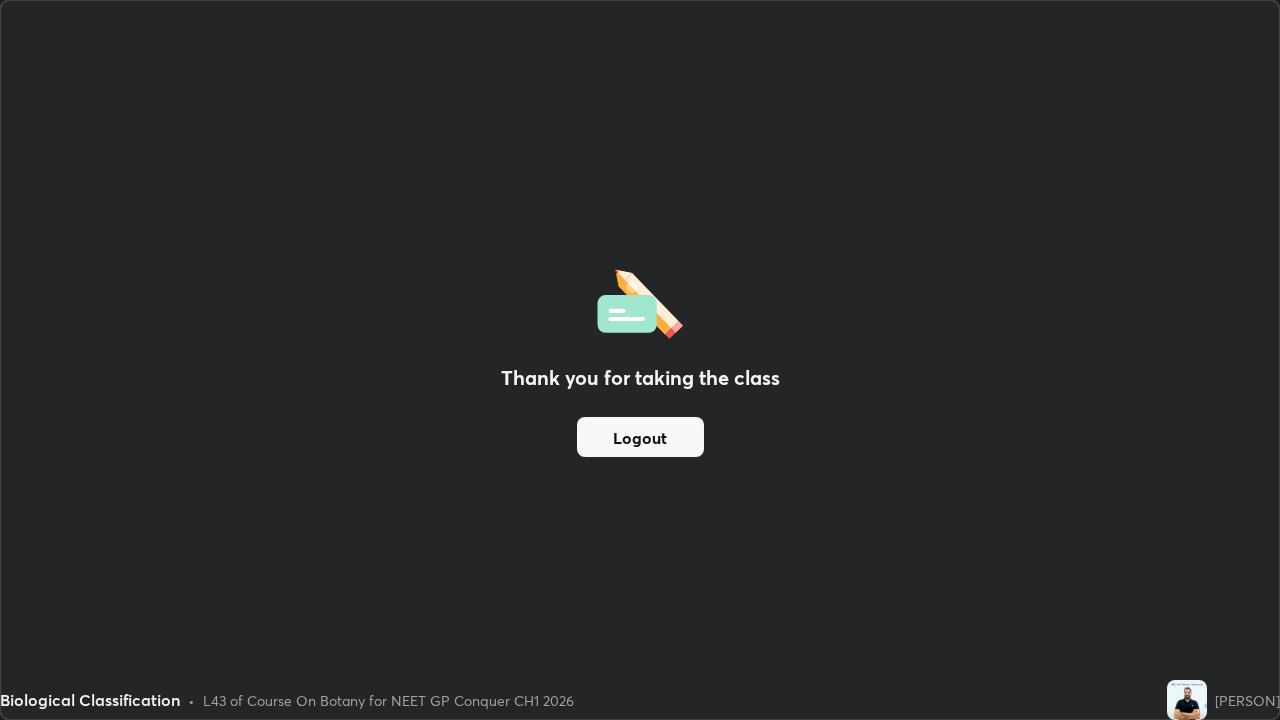 click on "Thank you for taking the class Logout" at bounding box center [640, 360] 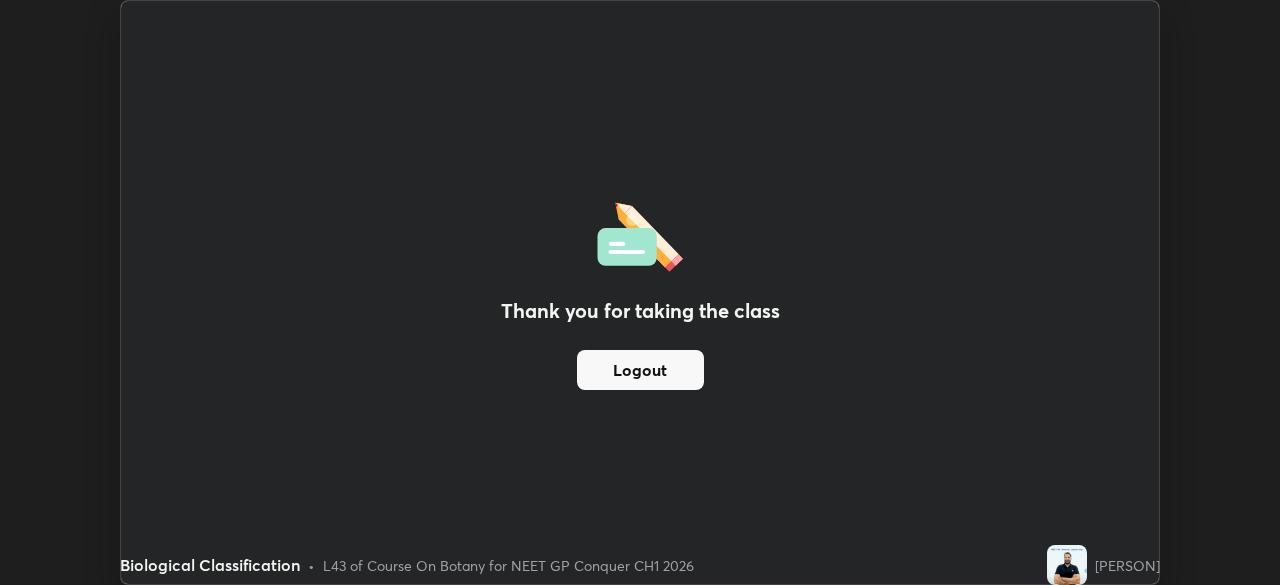 scroll, scrollTop: 585, scrollLeft: 1280, axis: both 